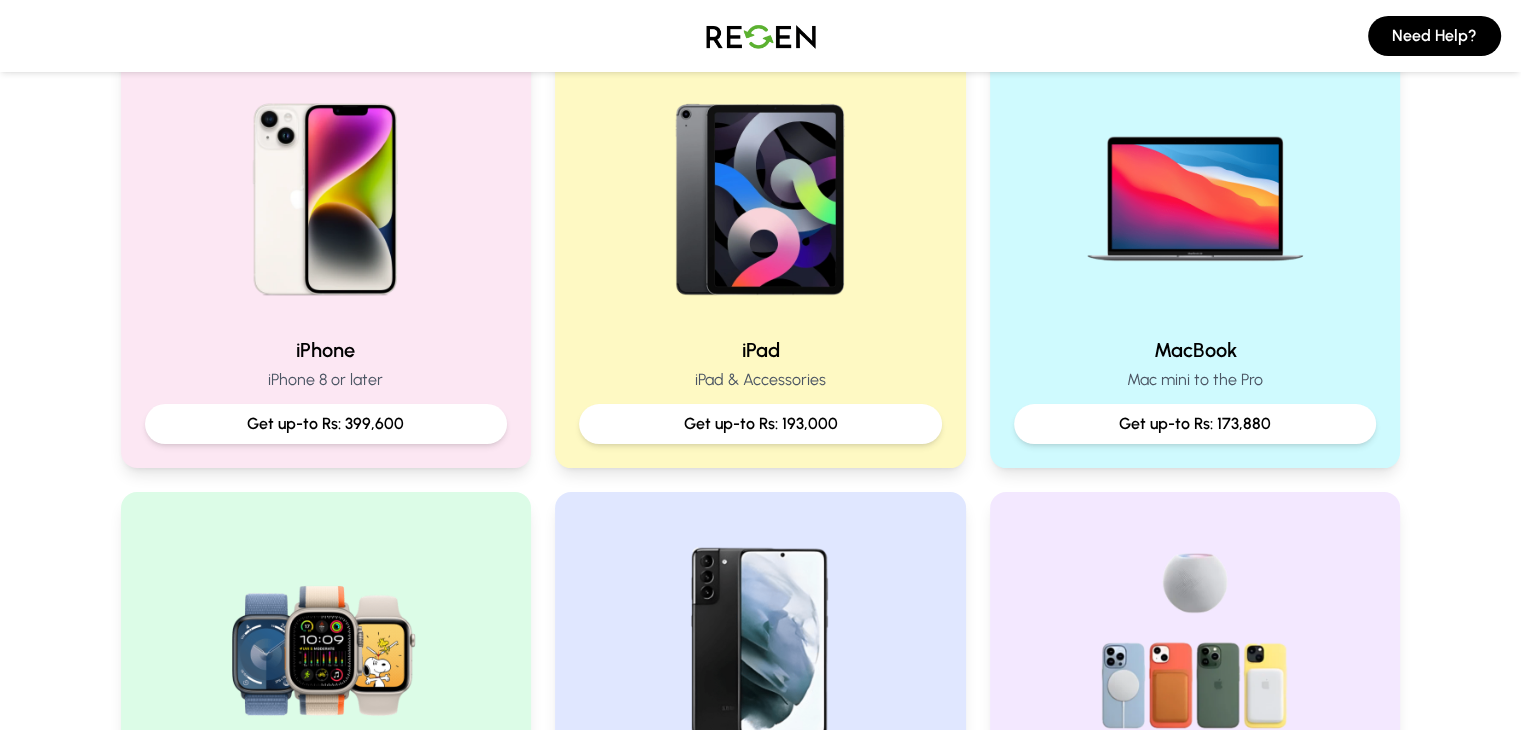scroll, scrollTop: 443, scrollLeft: 0, axis: vertical 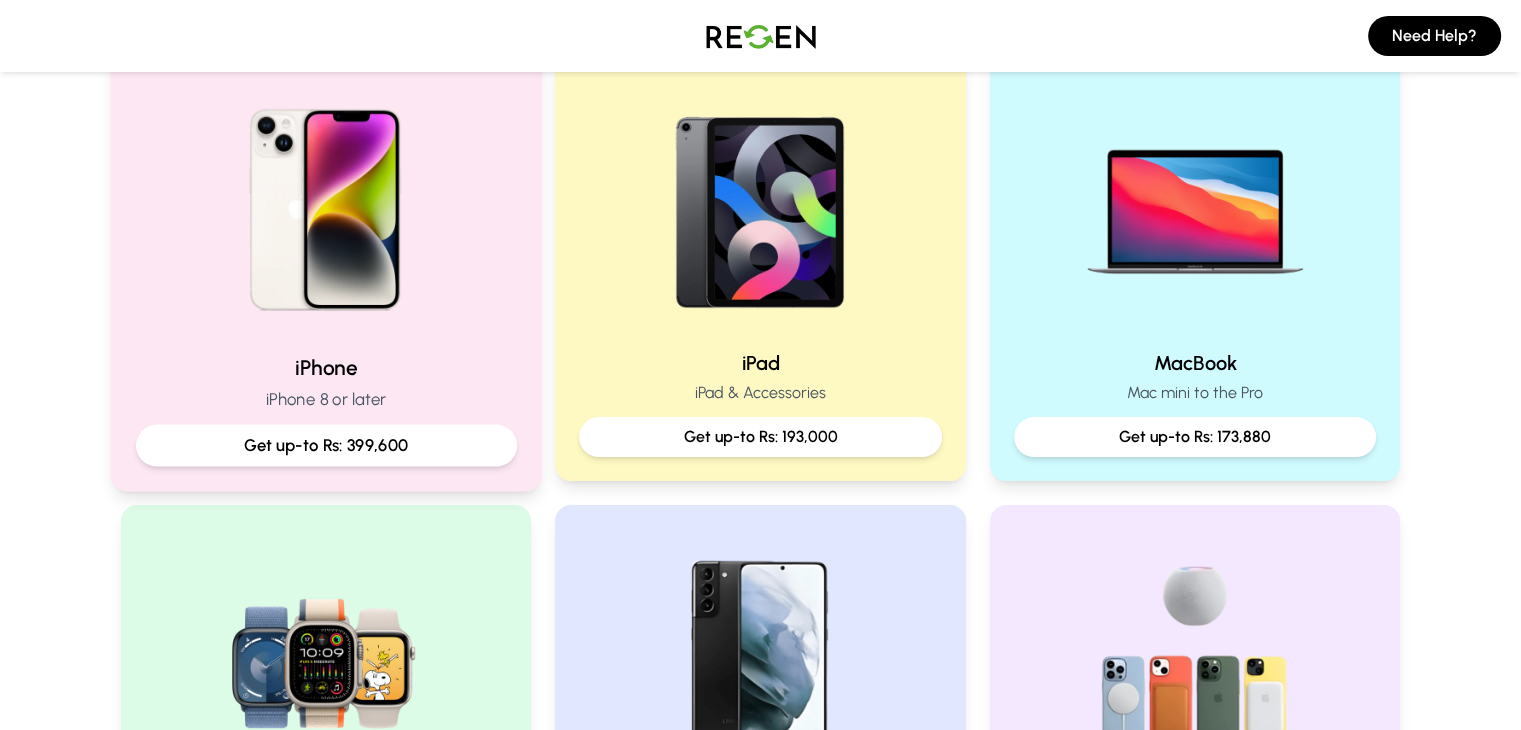 click on "iPhone iPhone 8 or later Get up-to Rs: 399,600" at bounding box center (325, 266) 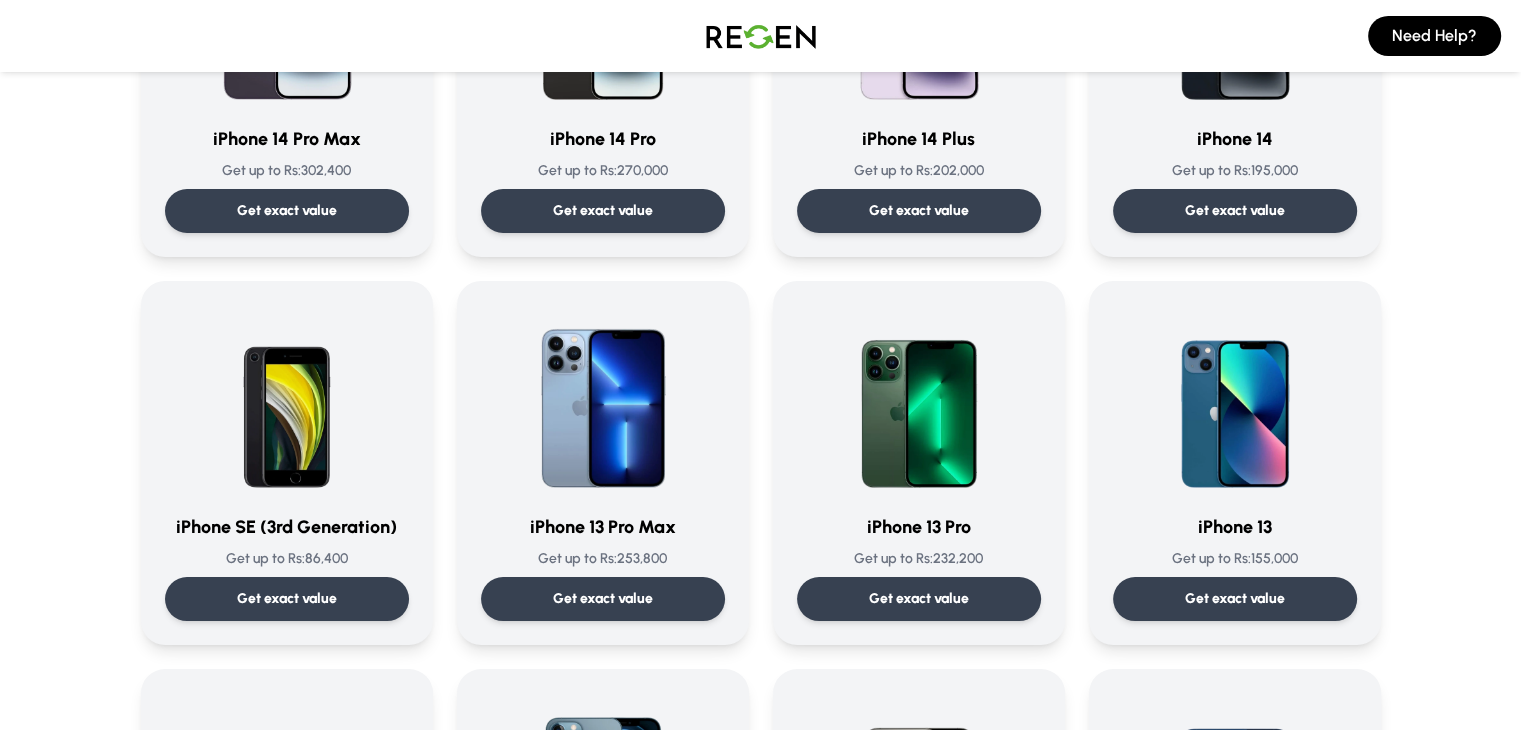 scroll, scrollTop: 724, scrollLeft: 0, axis: vertical 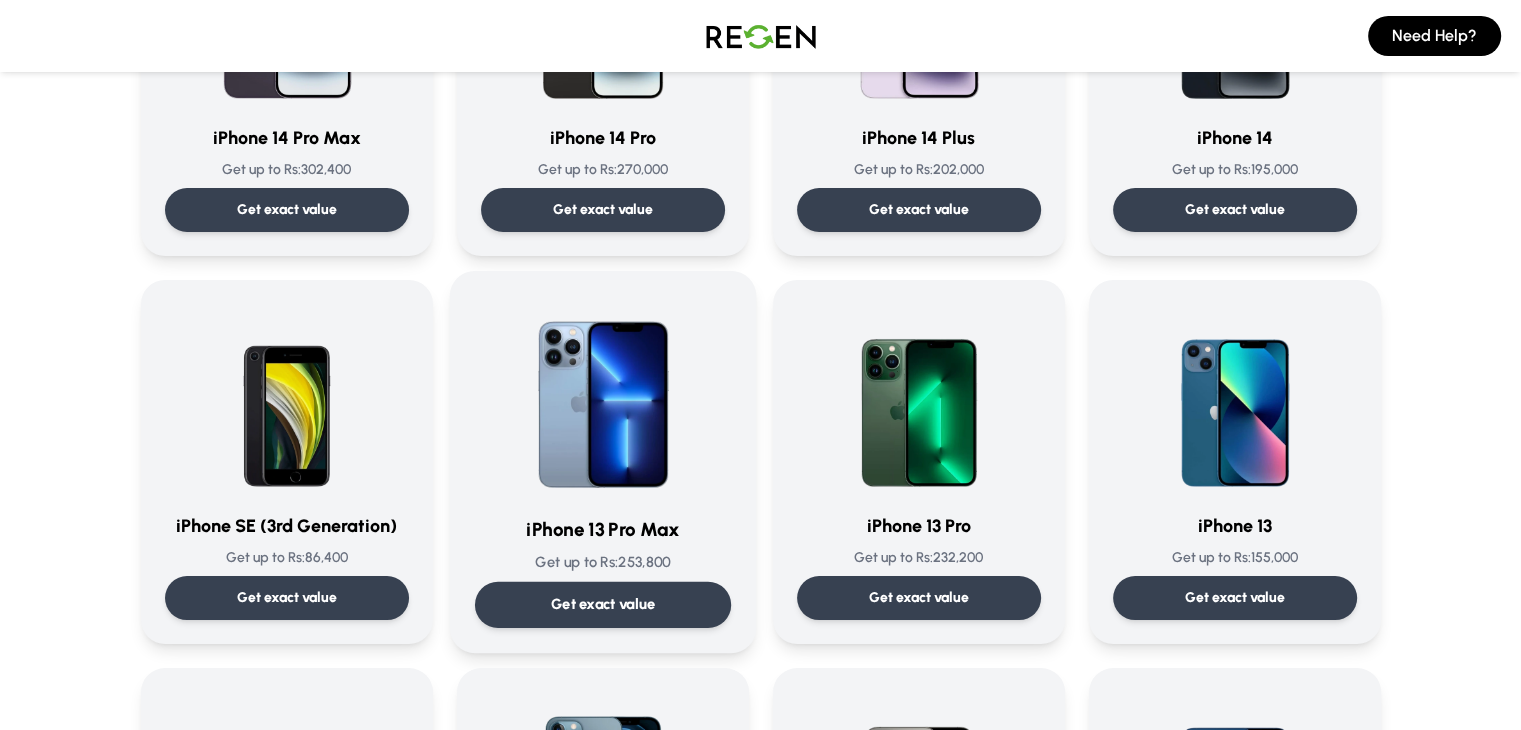 click at bounding box center [603, 397] 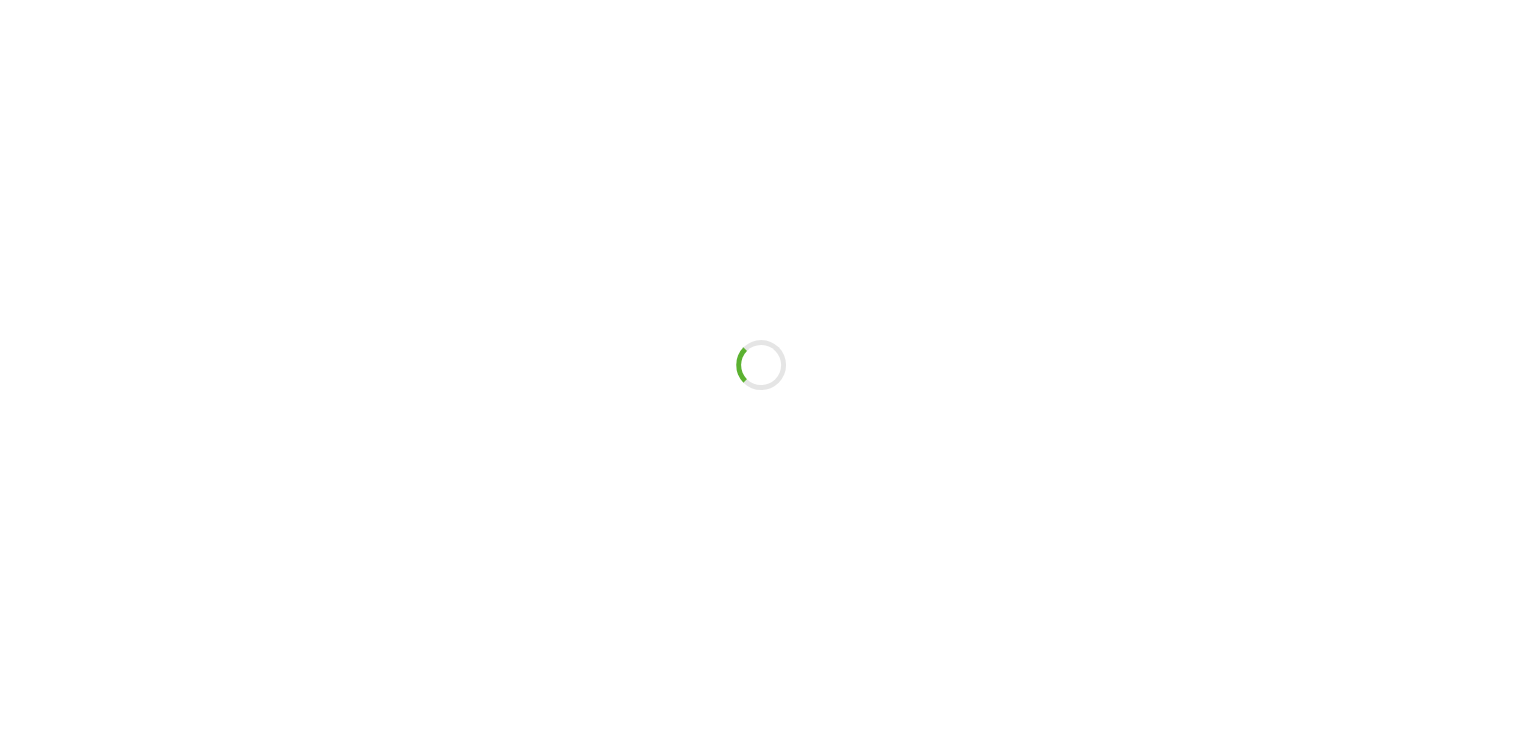 scroll, scrollTop: 0, scrollLeft: 0, axis: both 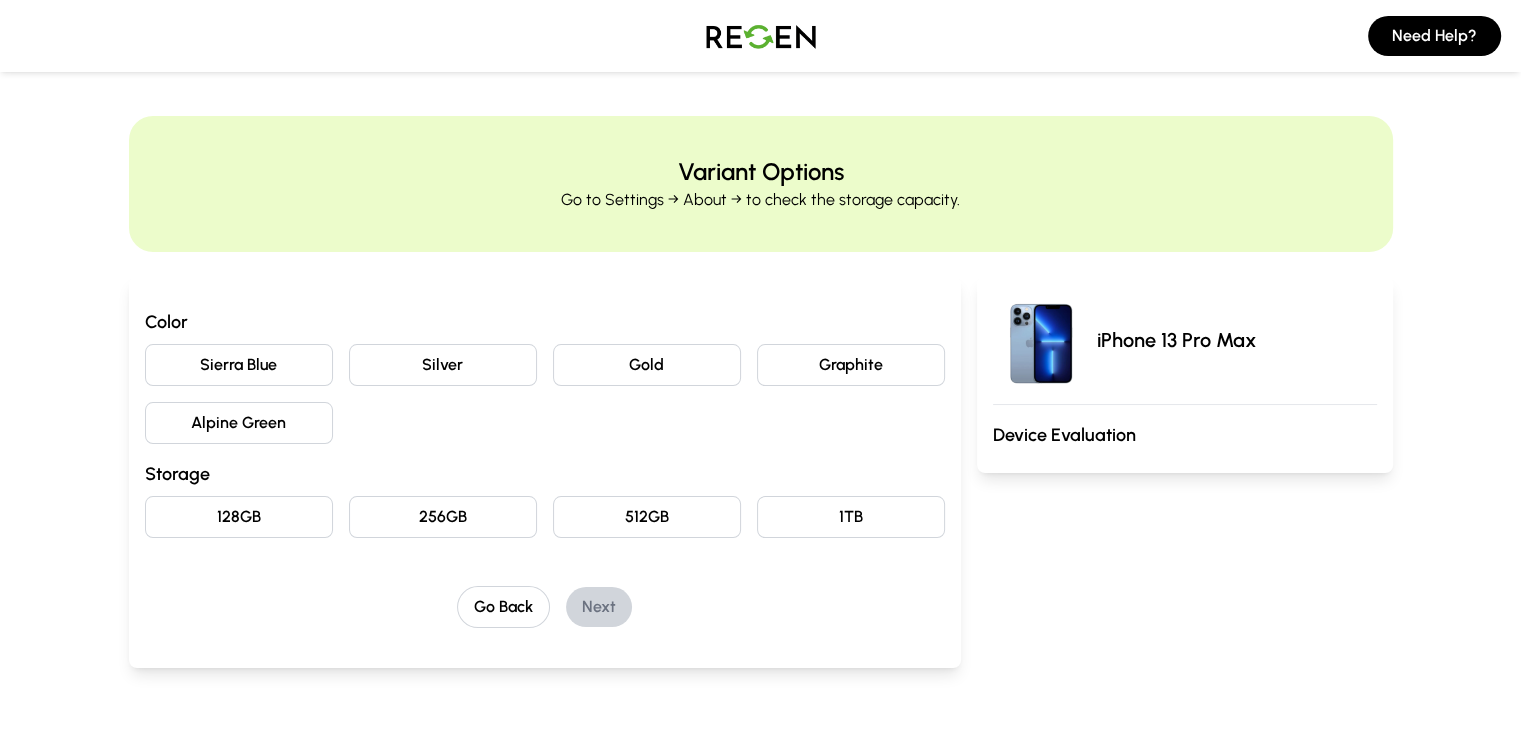 click on "256GB" at bounding box center (443, 517) 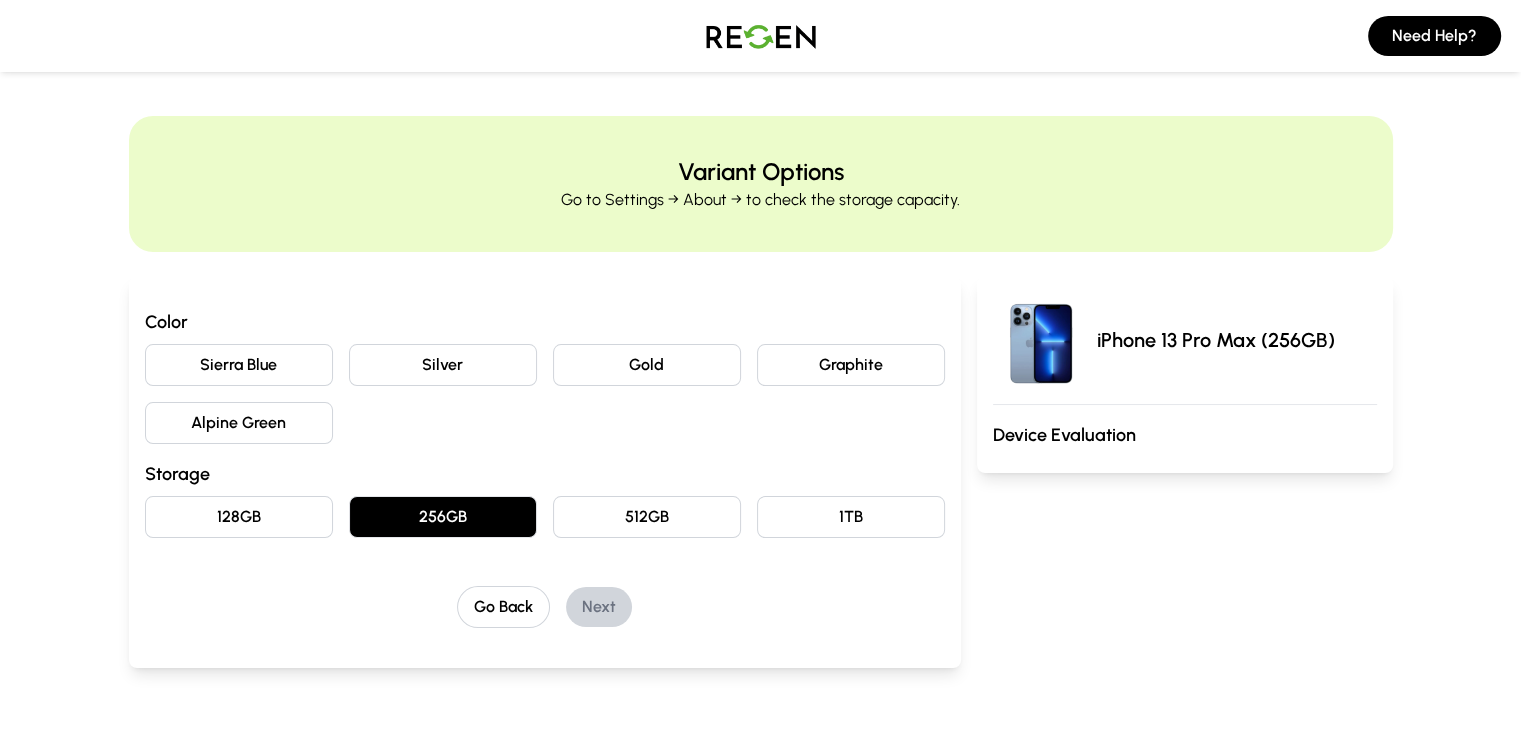 click on "Graphite" at bounding box center [851, 365] 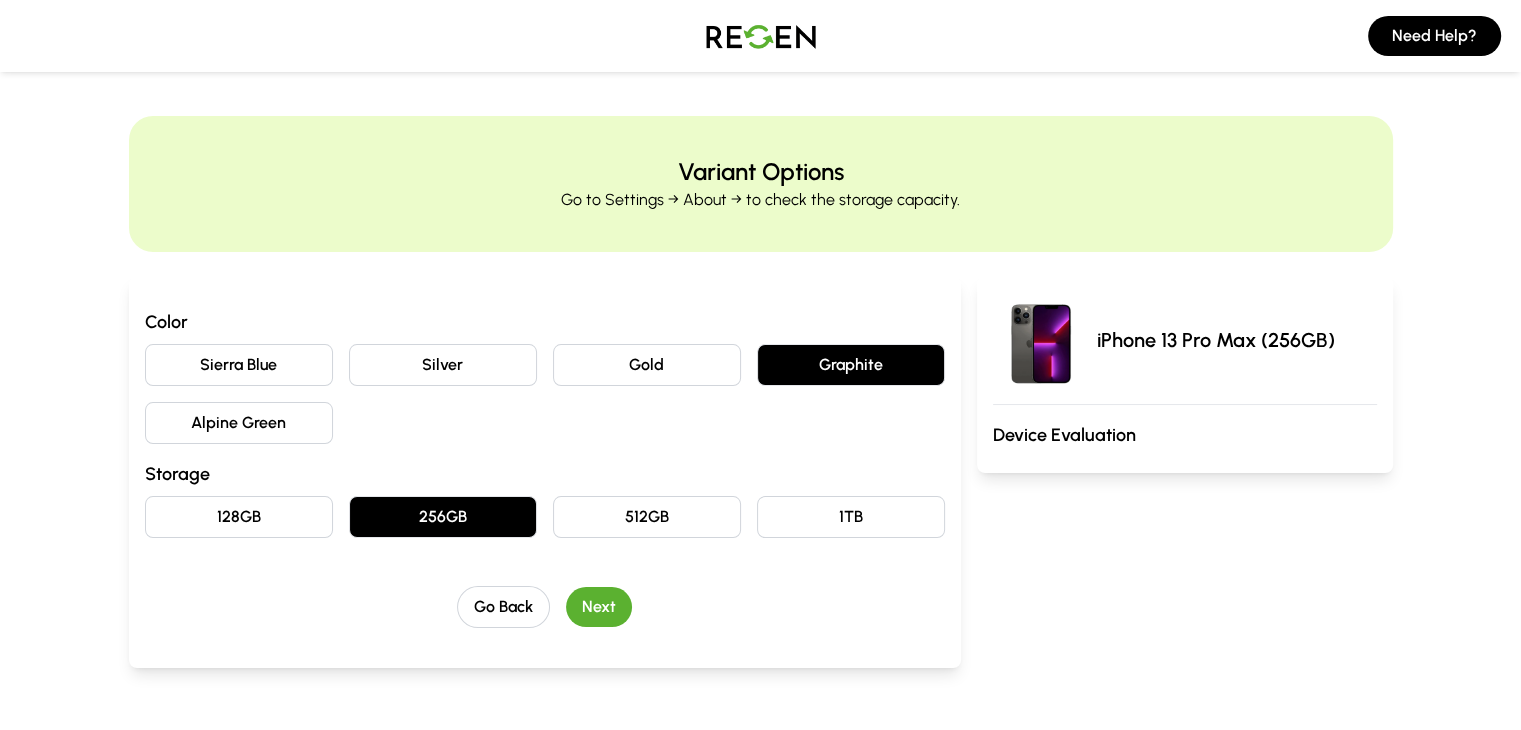 scroll, scrollTop: 148, scrollLeft: 0, axis: vertical 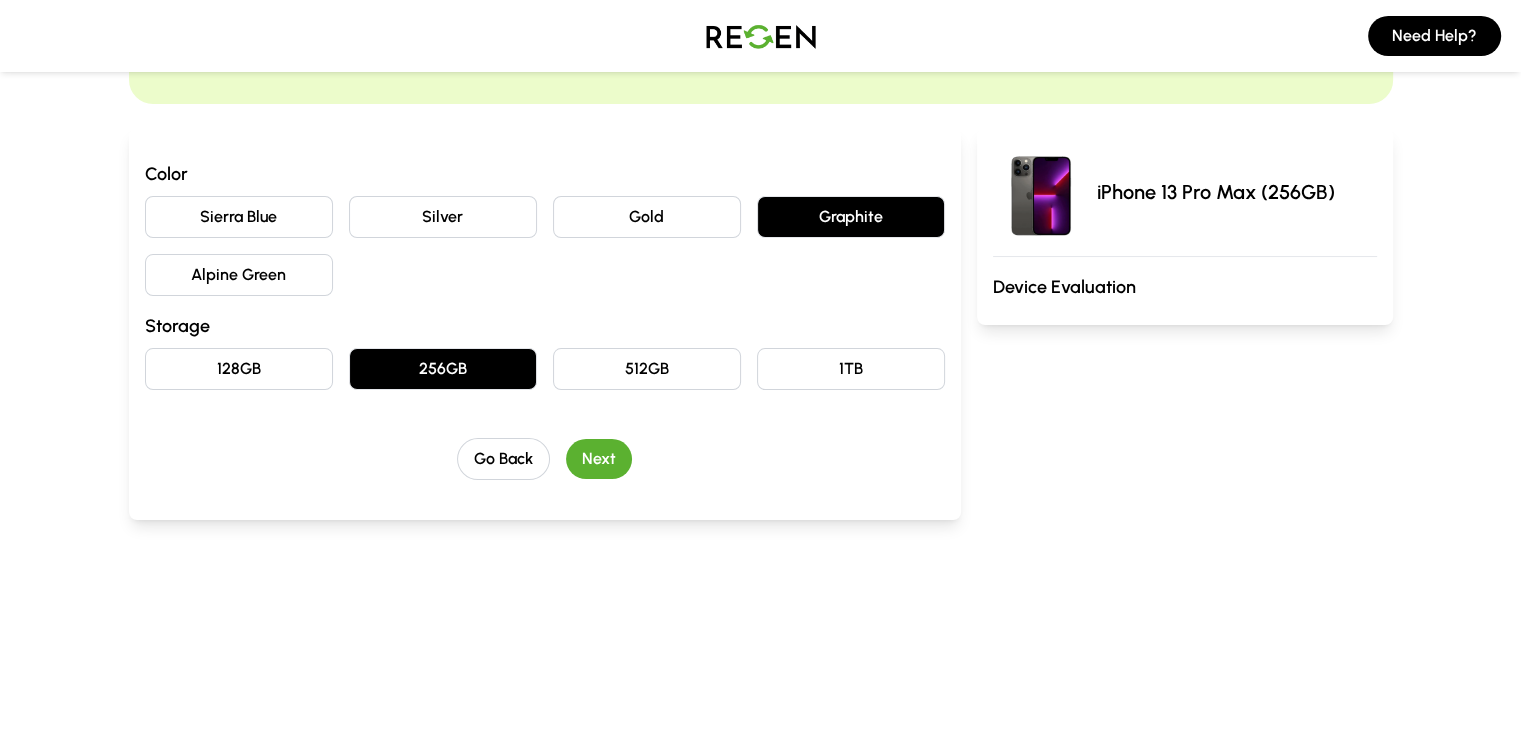 click on "Next" at bounding box center (599, 459) 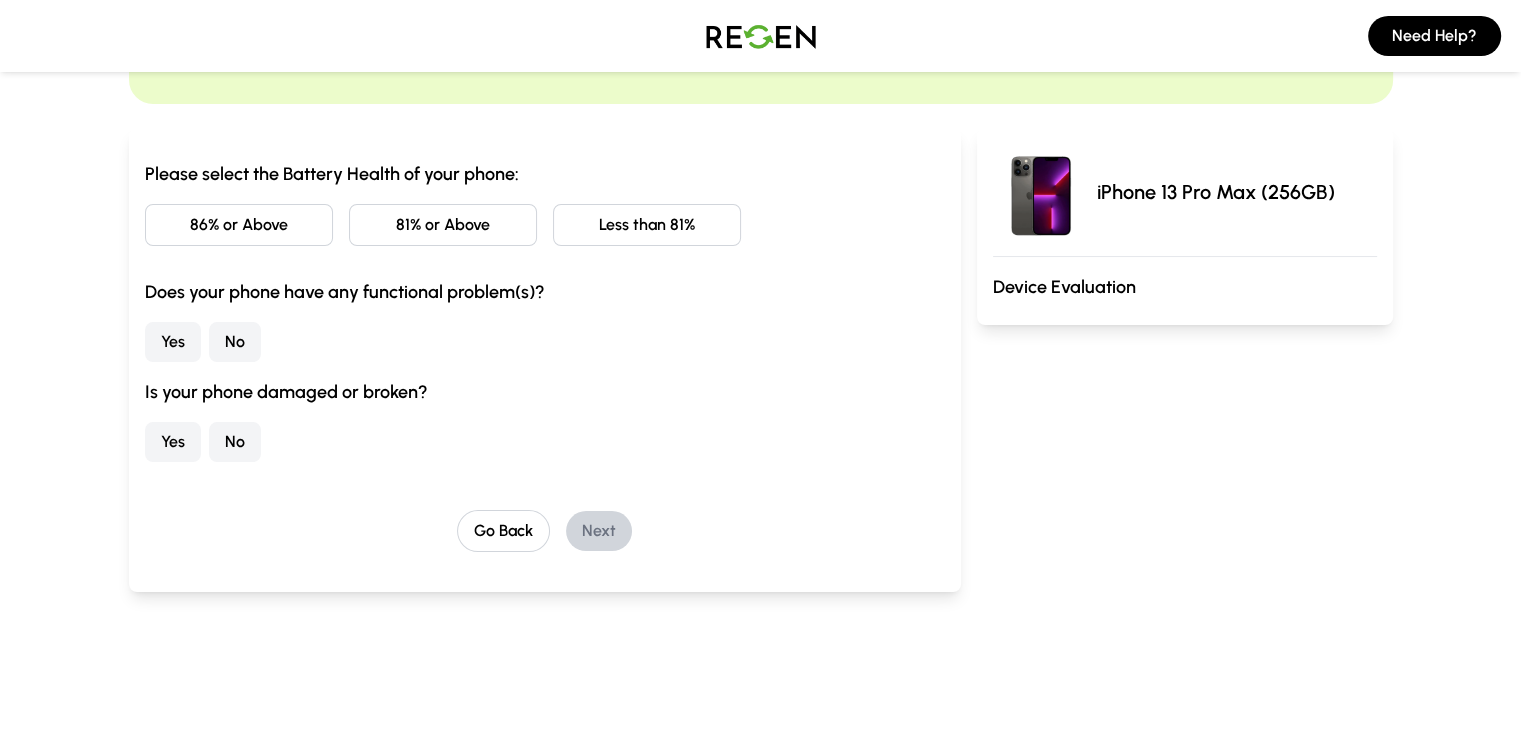 click on "81% or Above" at bounding box center [443, 225] 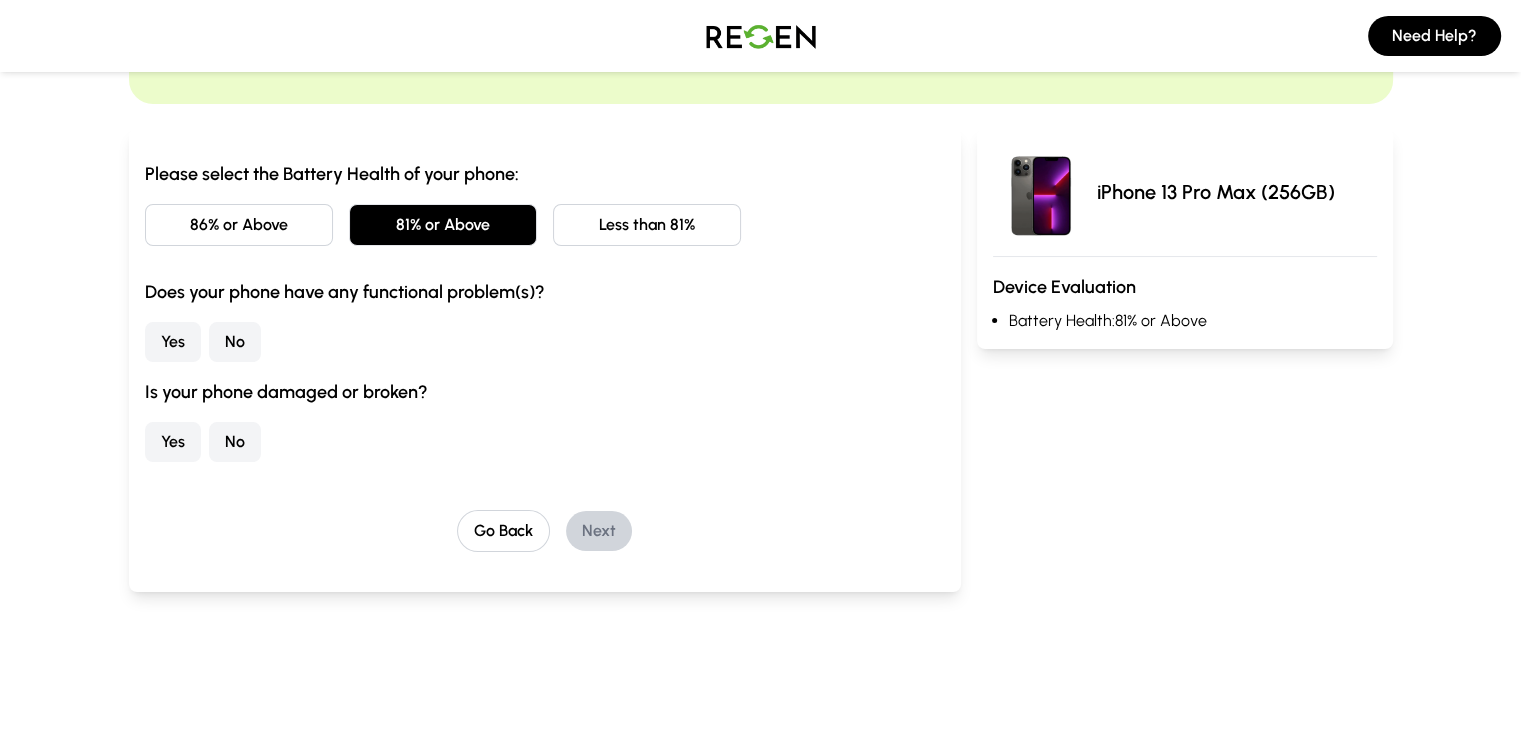 click on "No" at bounding box center (235, 342) 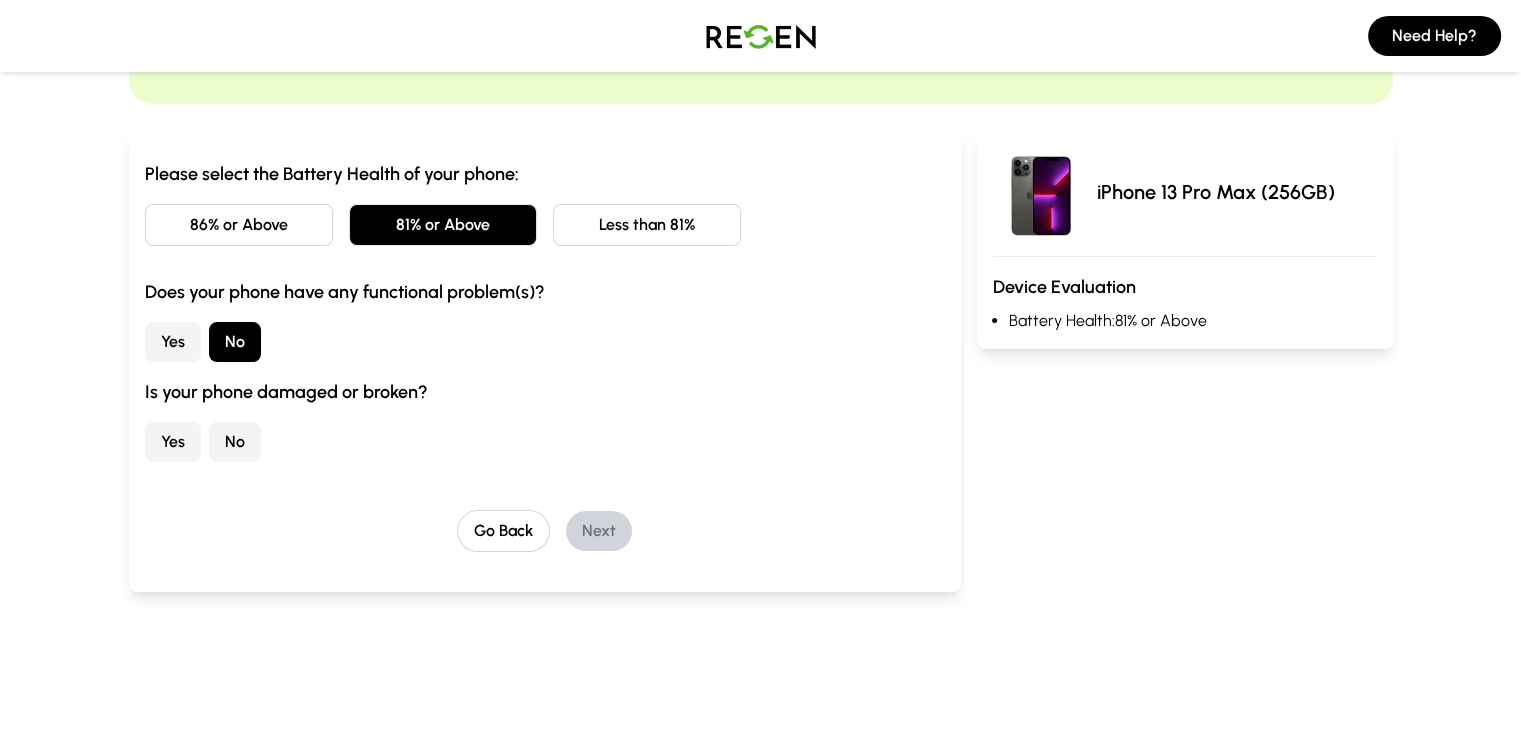 click on "No" at bounding box center (235, 442) 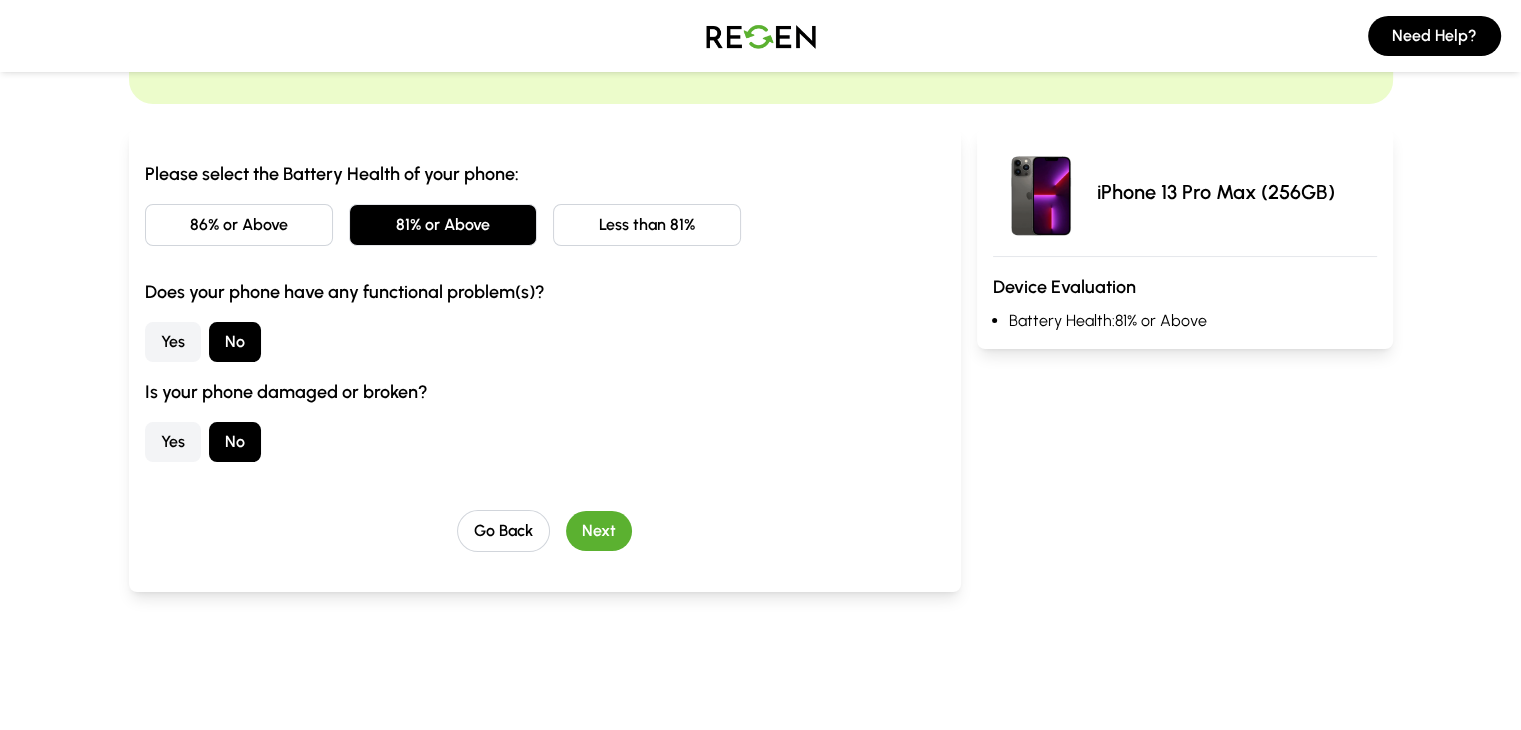 click on "Next" at bounding box center [599, 531] 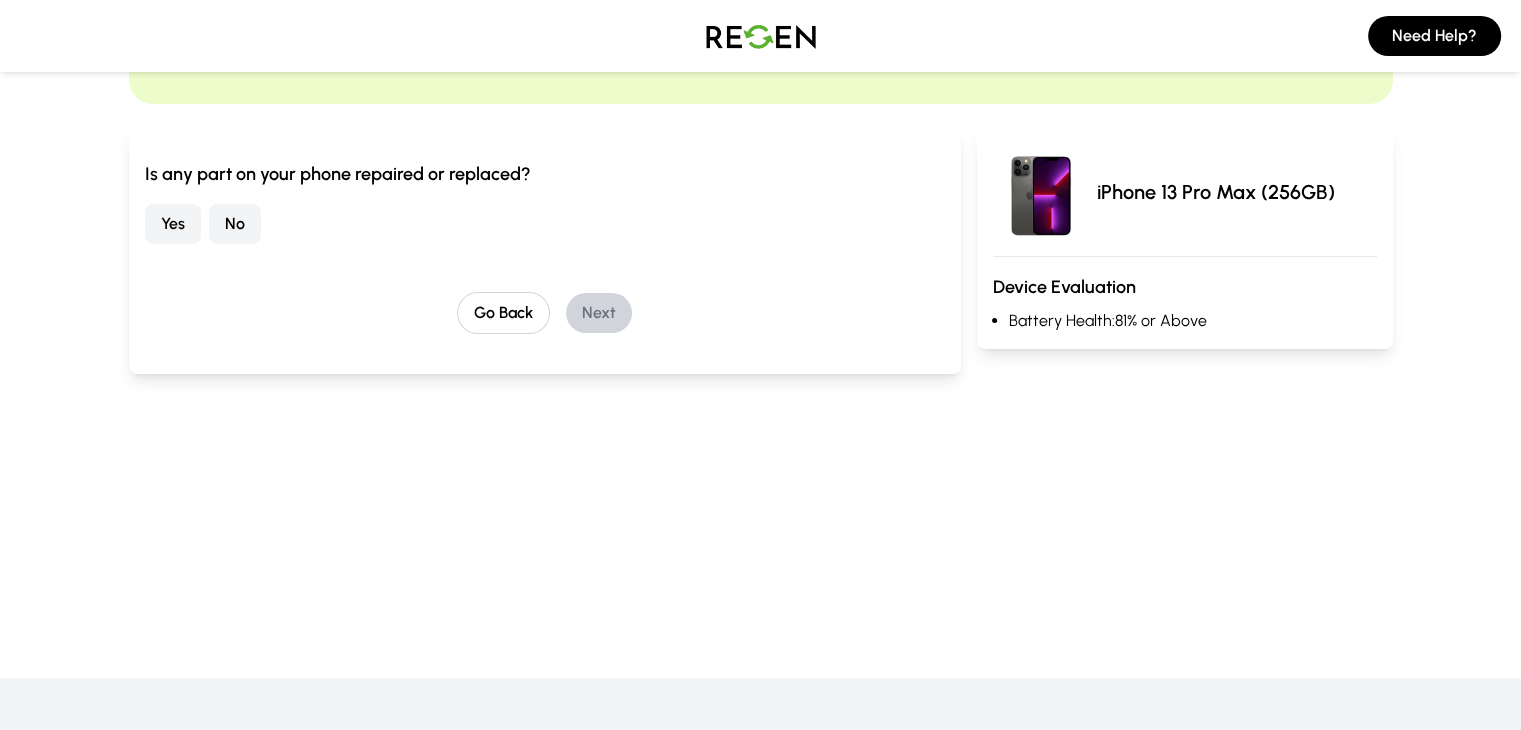 click on "No" at bounding box center (235, 224) 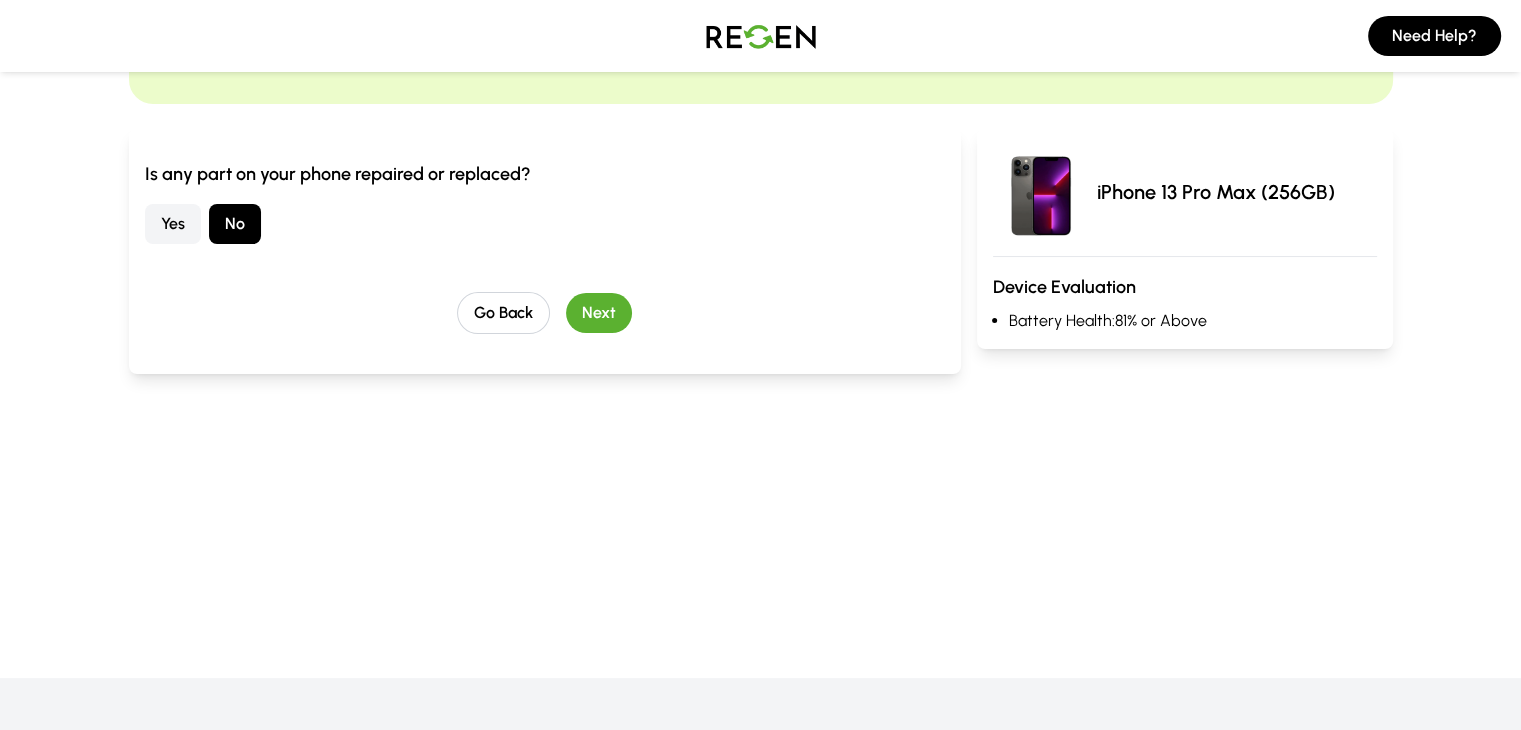 click on "Next" at bounding box center [599, 313] 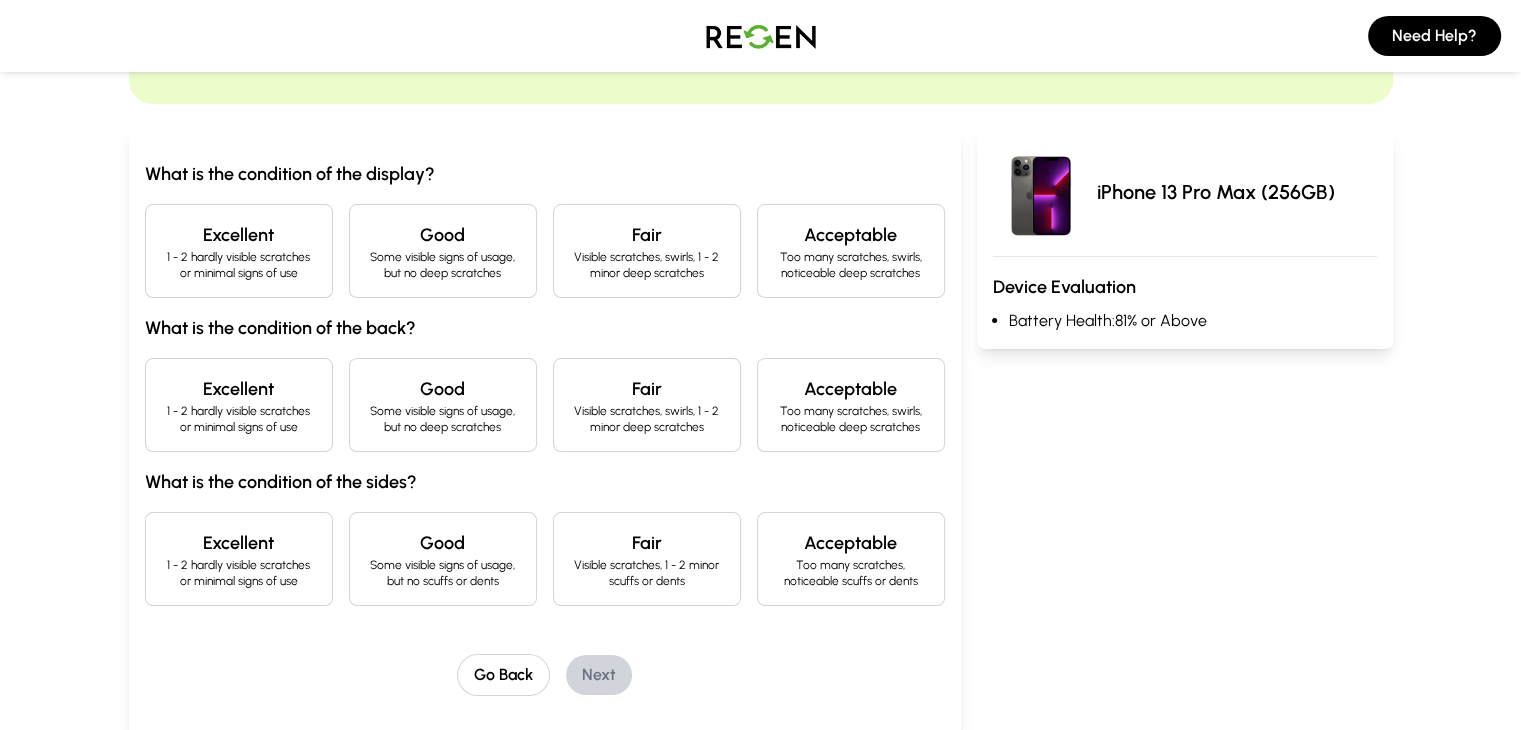 click on "Some visible signs of usage, but no deep scratches" at bounding box center [443, 265] 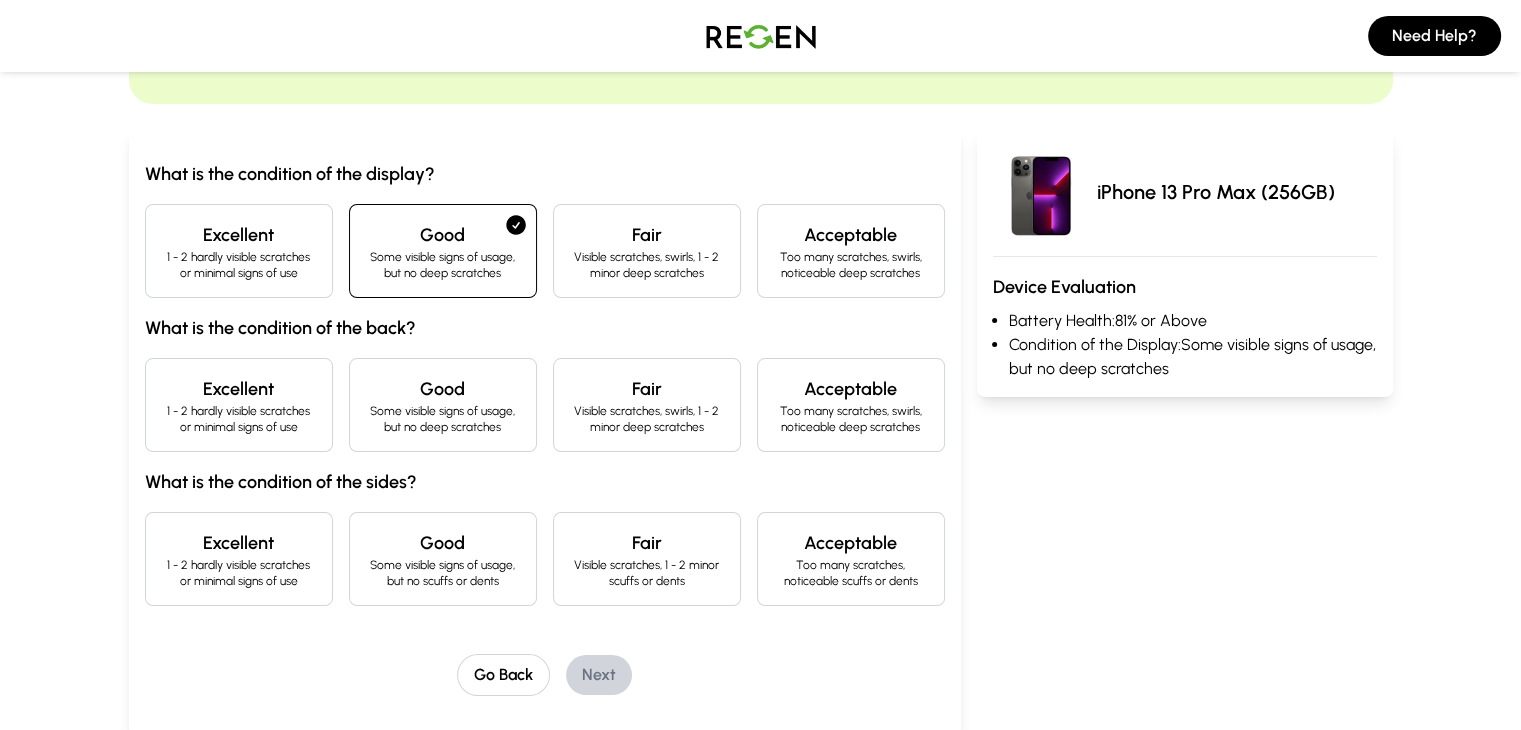 click on "Good" at bounding box center (443, 389) 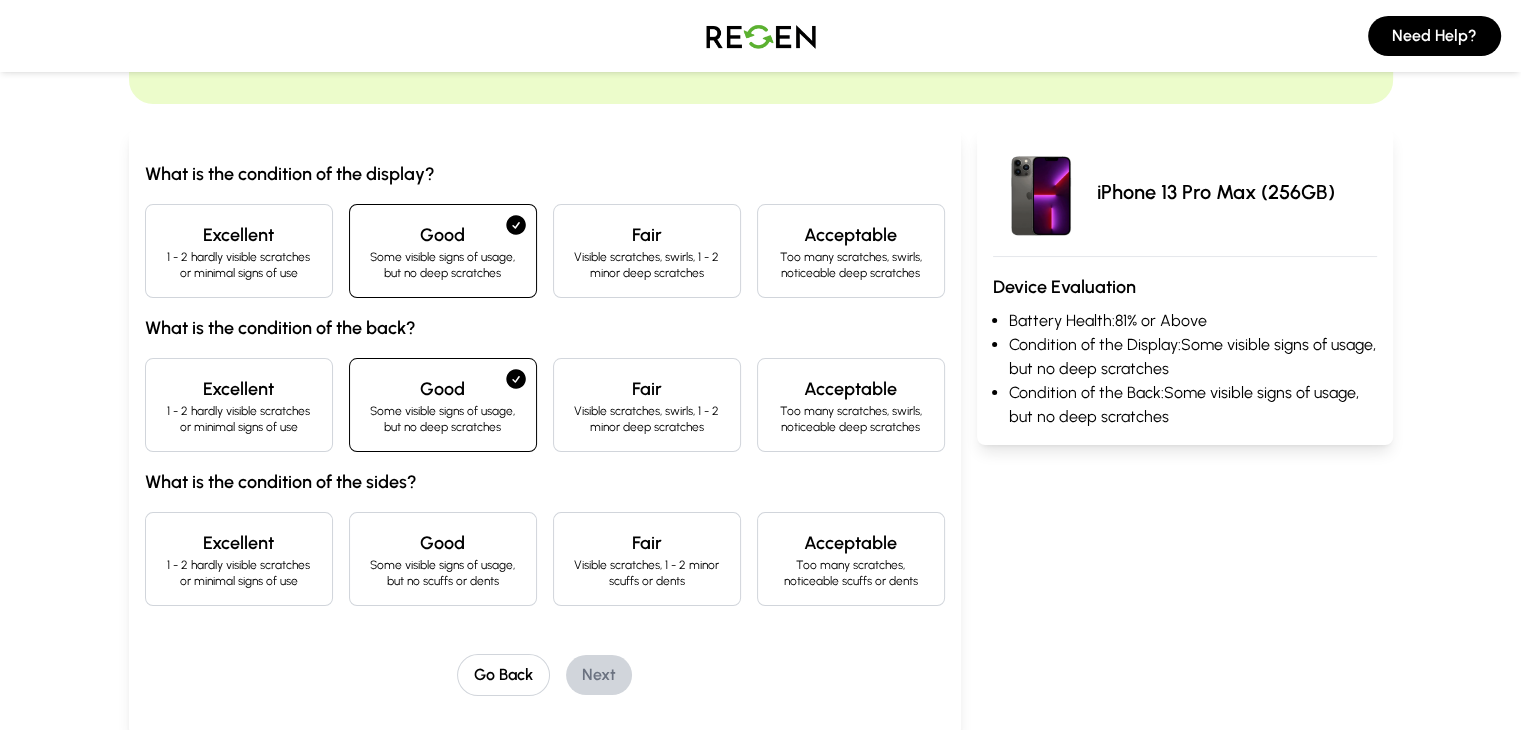 click on "Good" at bounding box center [443, 543] 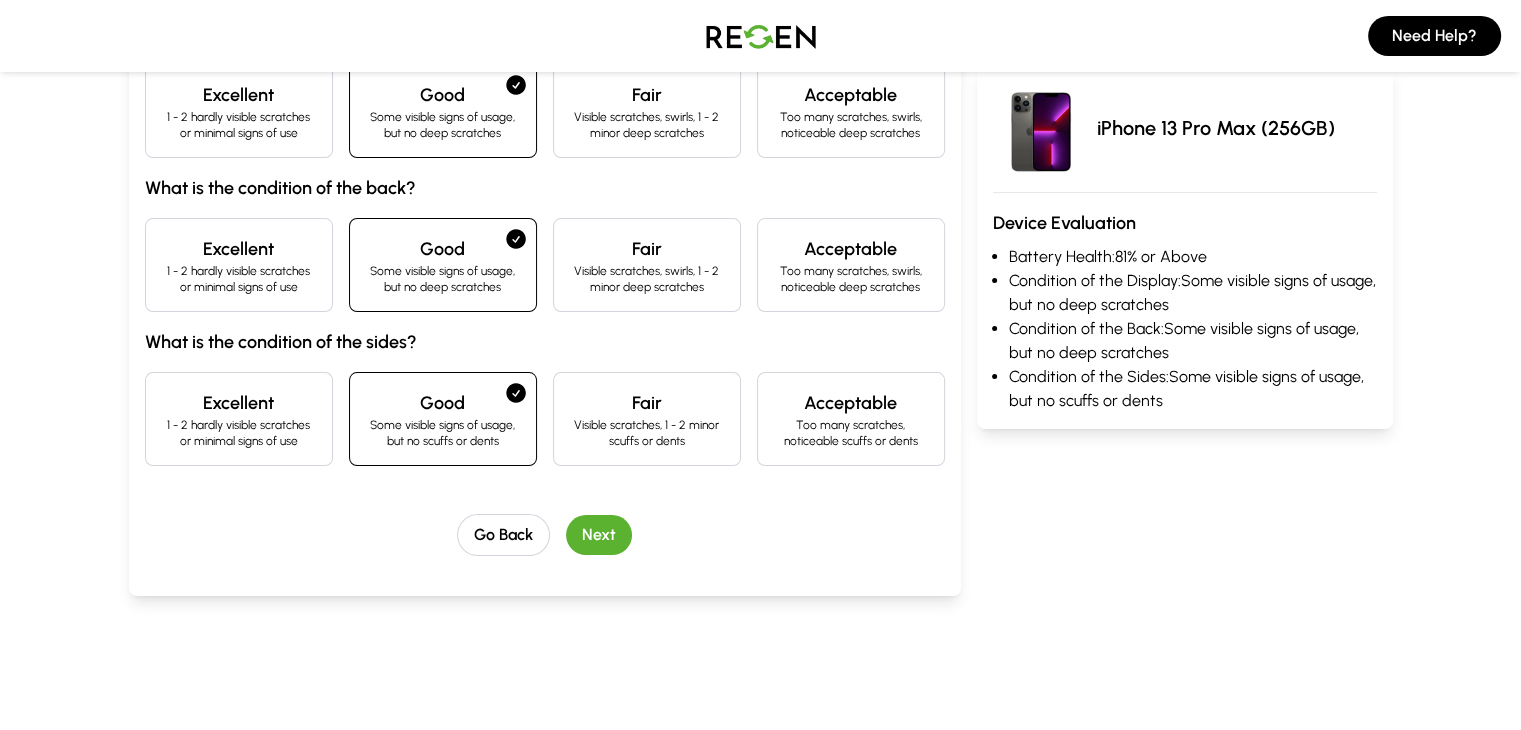 scroll, scrollTop: 288, scrollLeft: 0, axis: vertical 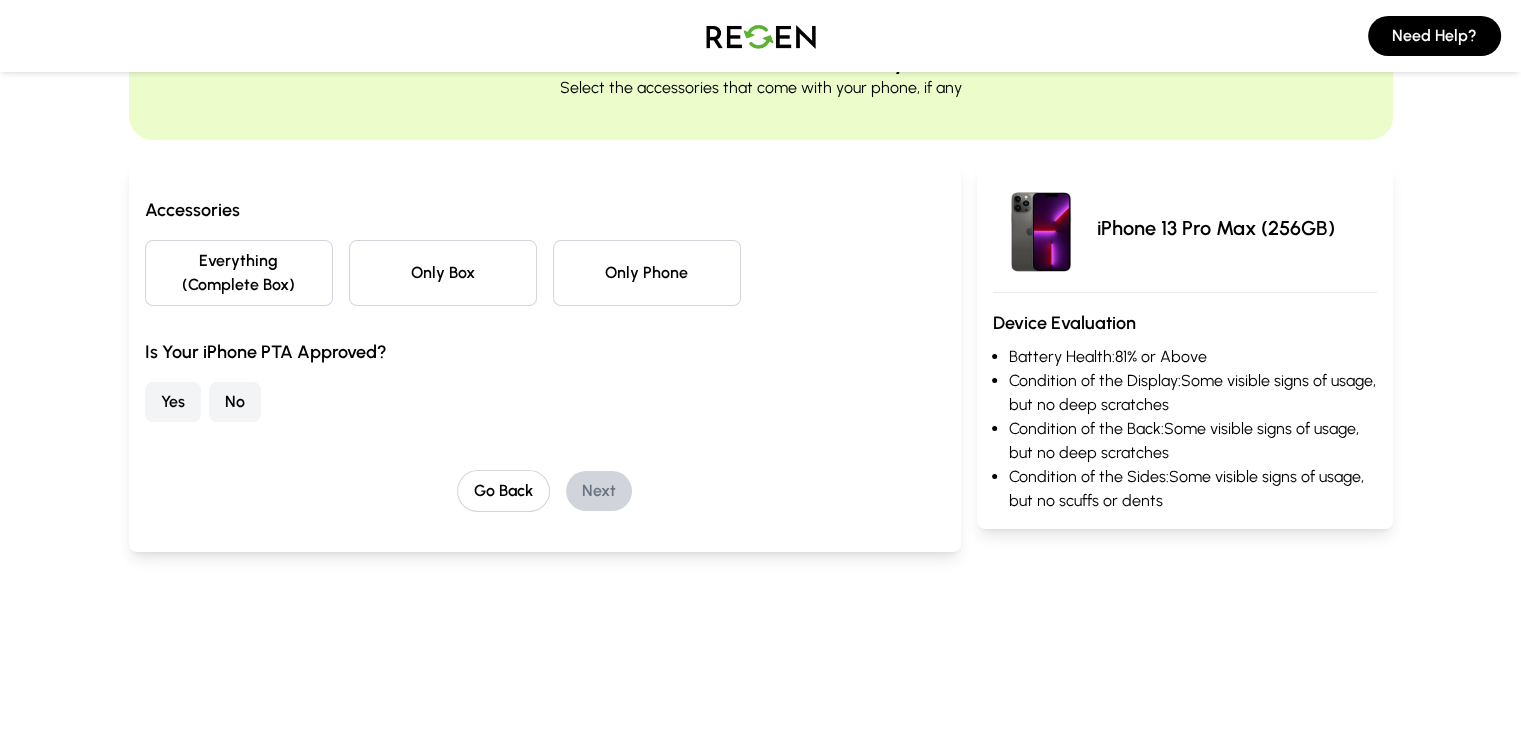 click on "Only Phone" at bounding box center (647, 273) 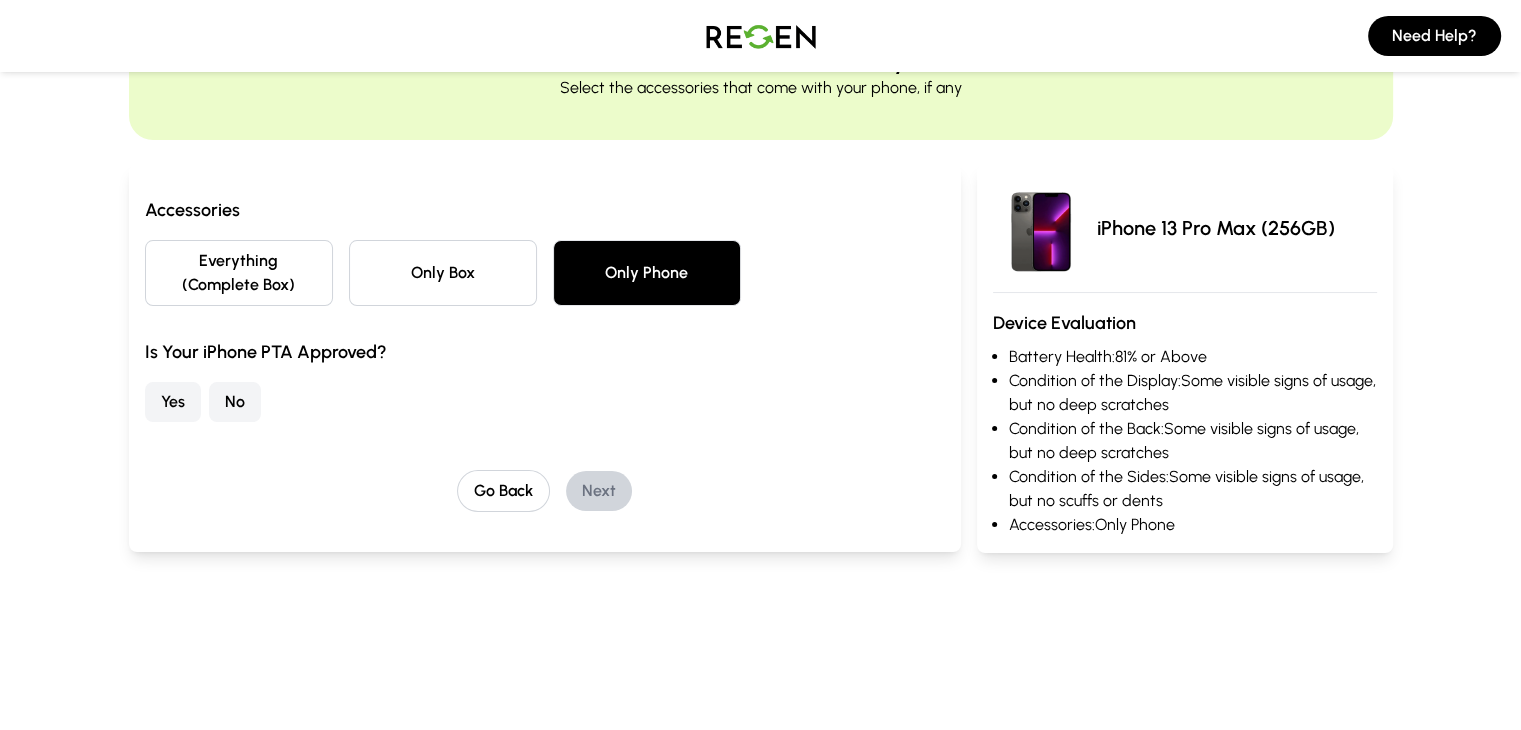click on "No" at bounding box center [235, 402] 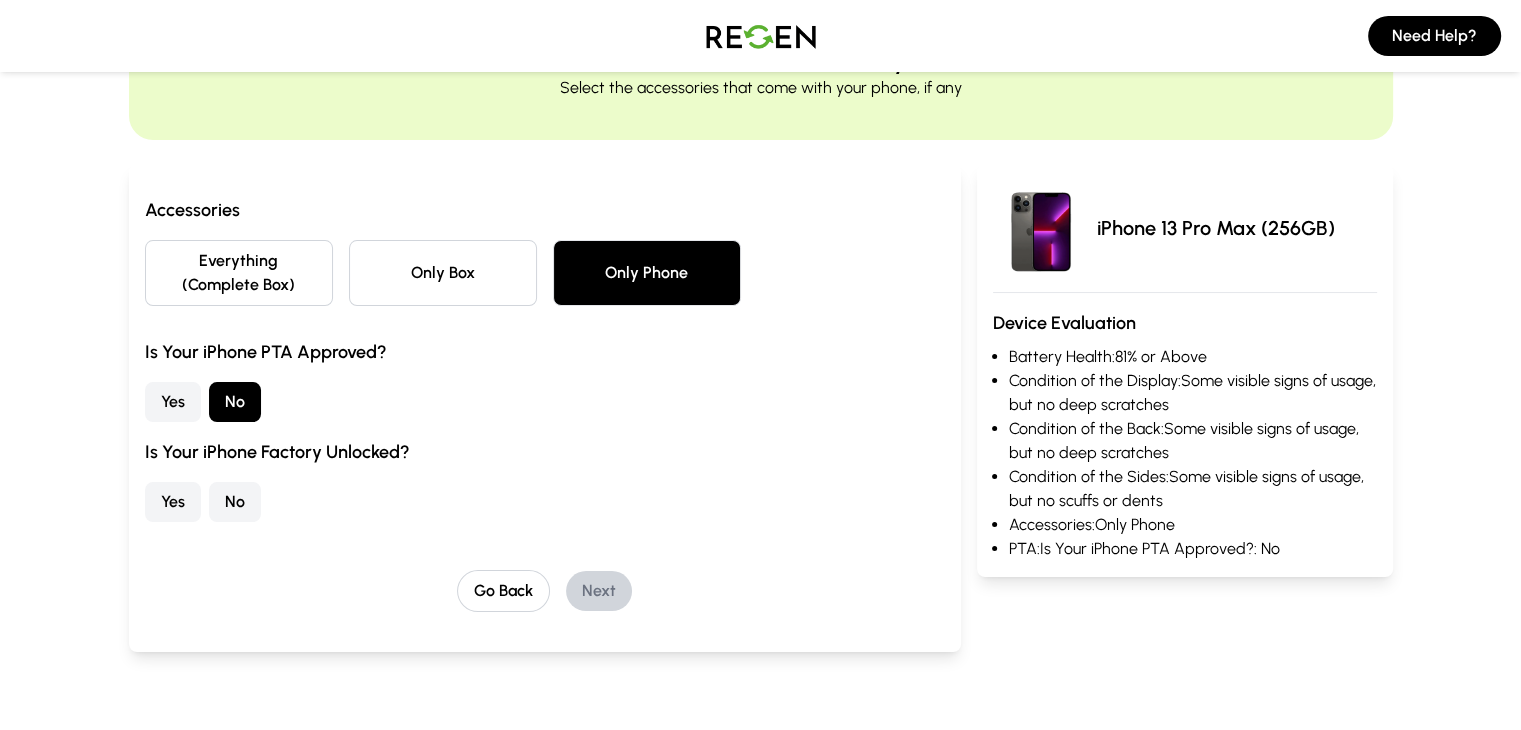 click on "Yes" at bounding box center (173, 502) 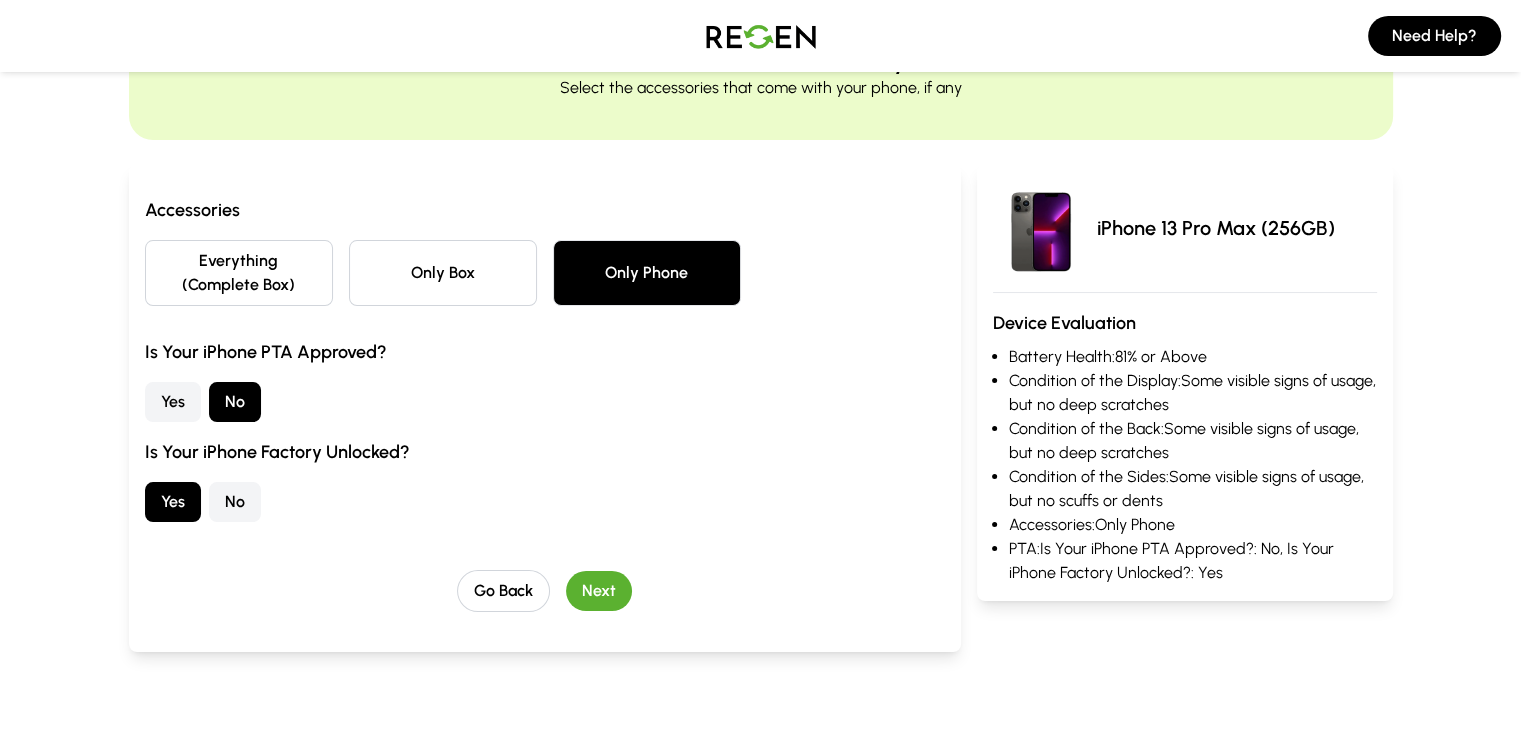click on "Next" at bounding box center [599, 591] 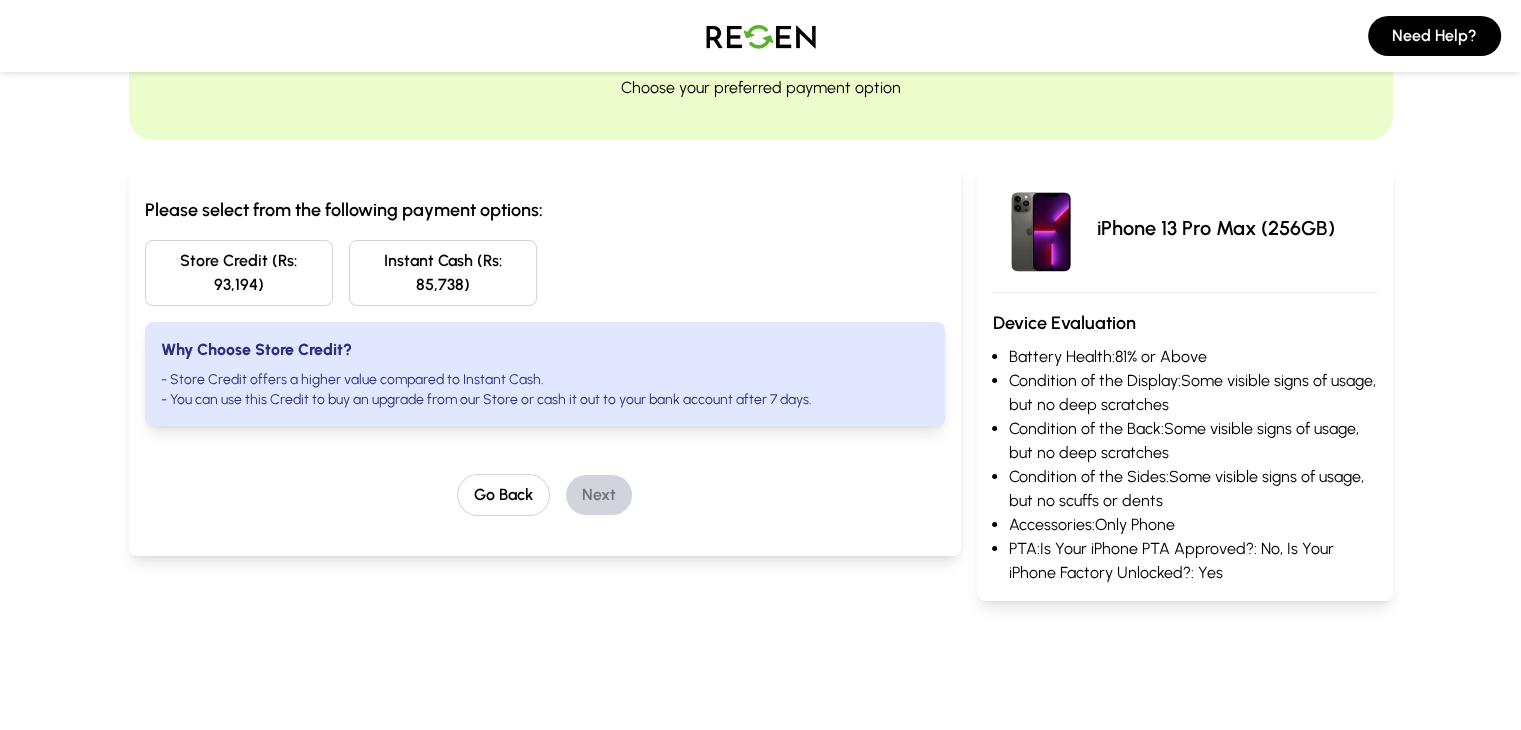 click on "Store Credit (Rs: 93,194)" at bounding box center [239, 273] 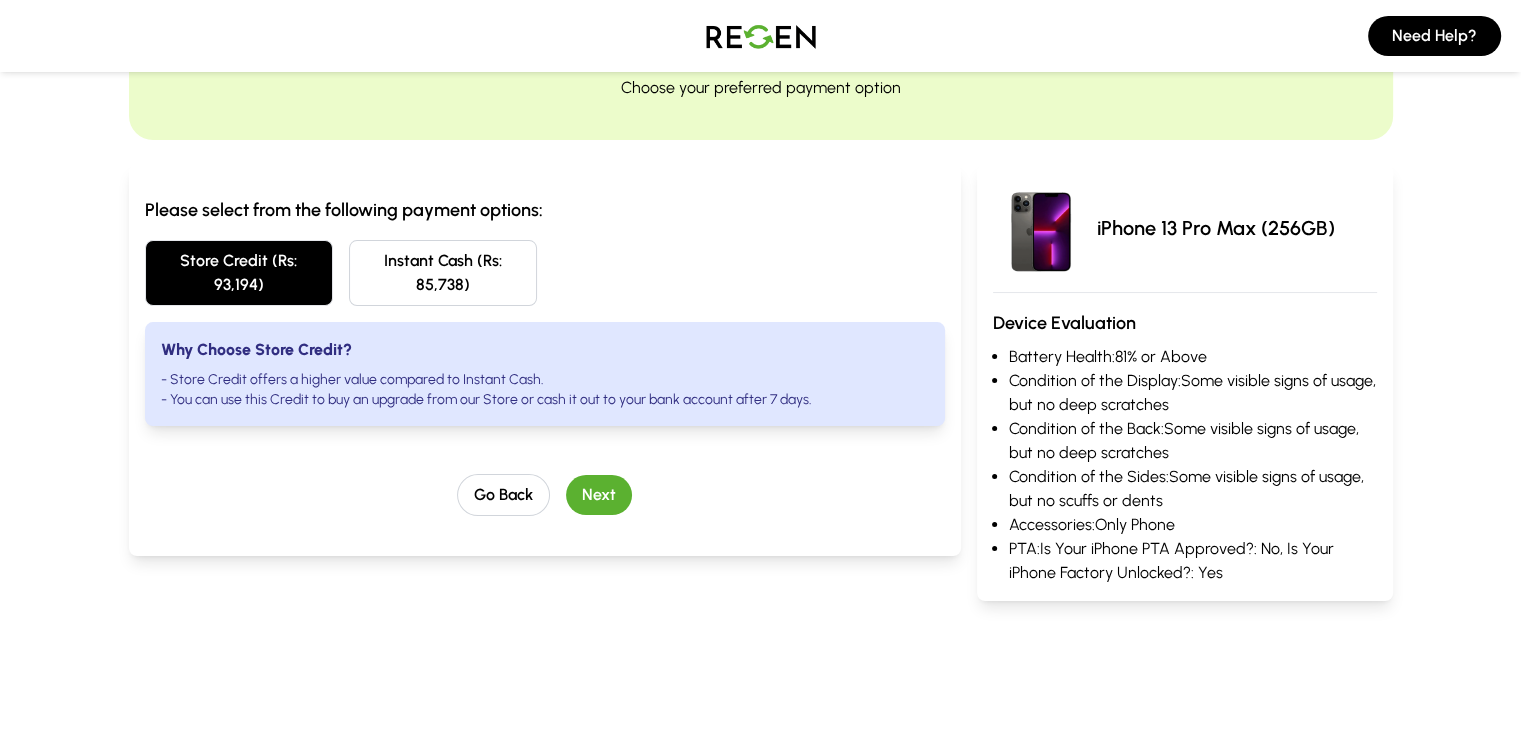 click on "Next" at bounding box center (599, 495) 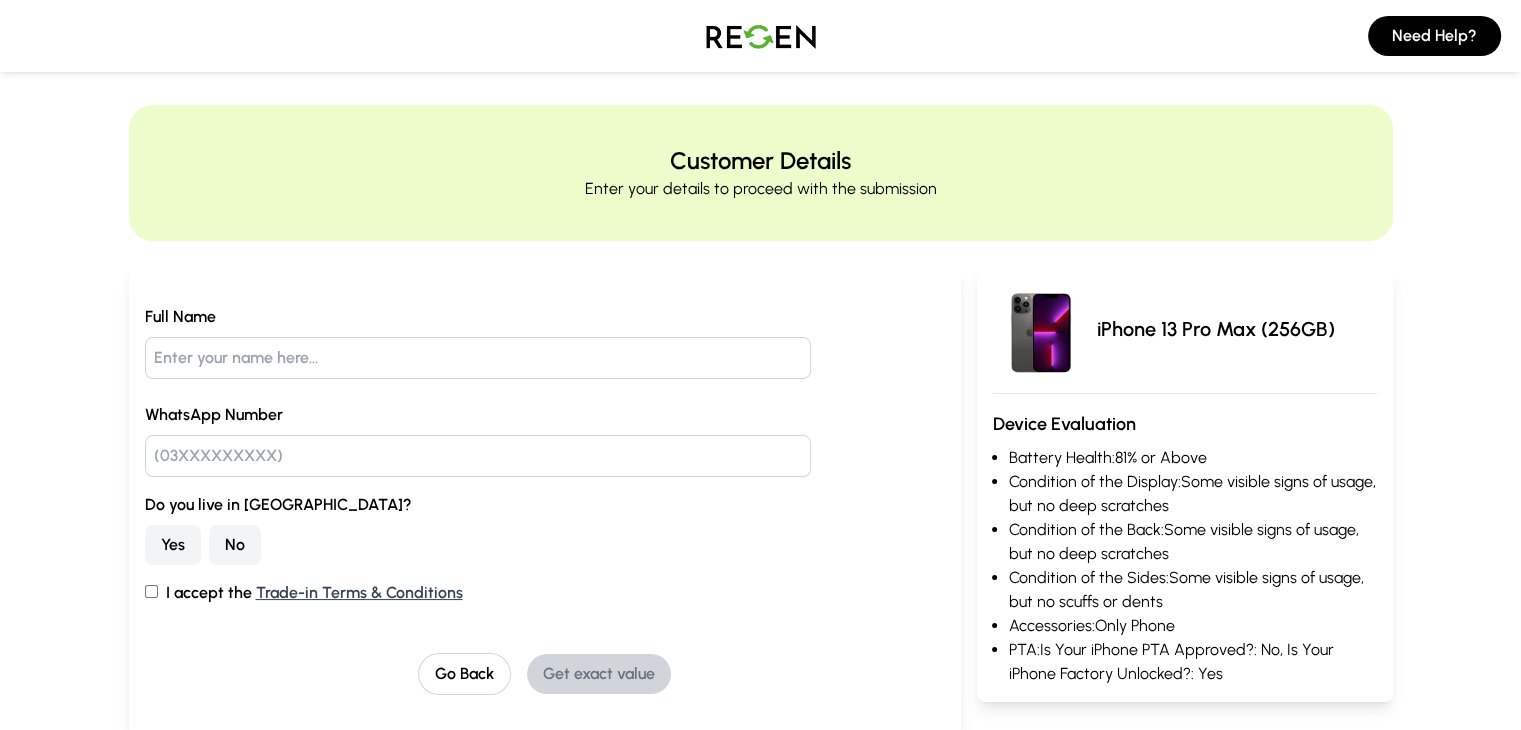 scroll, scrollTop: 10, scrollLeft: 0, axis: vertical 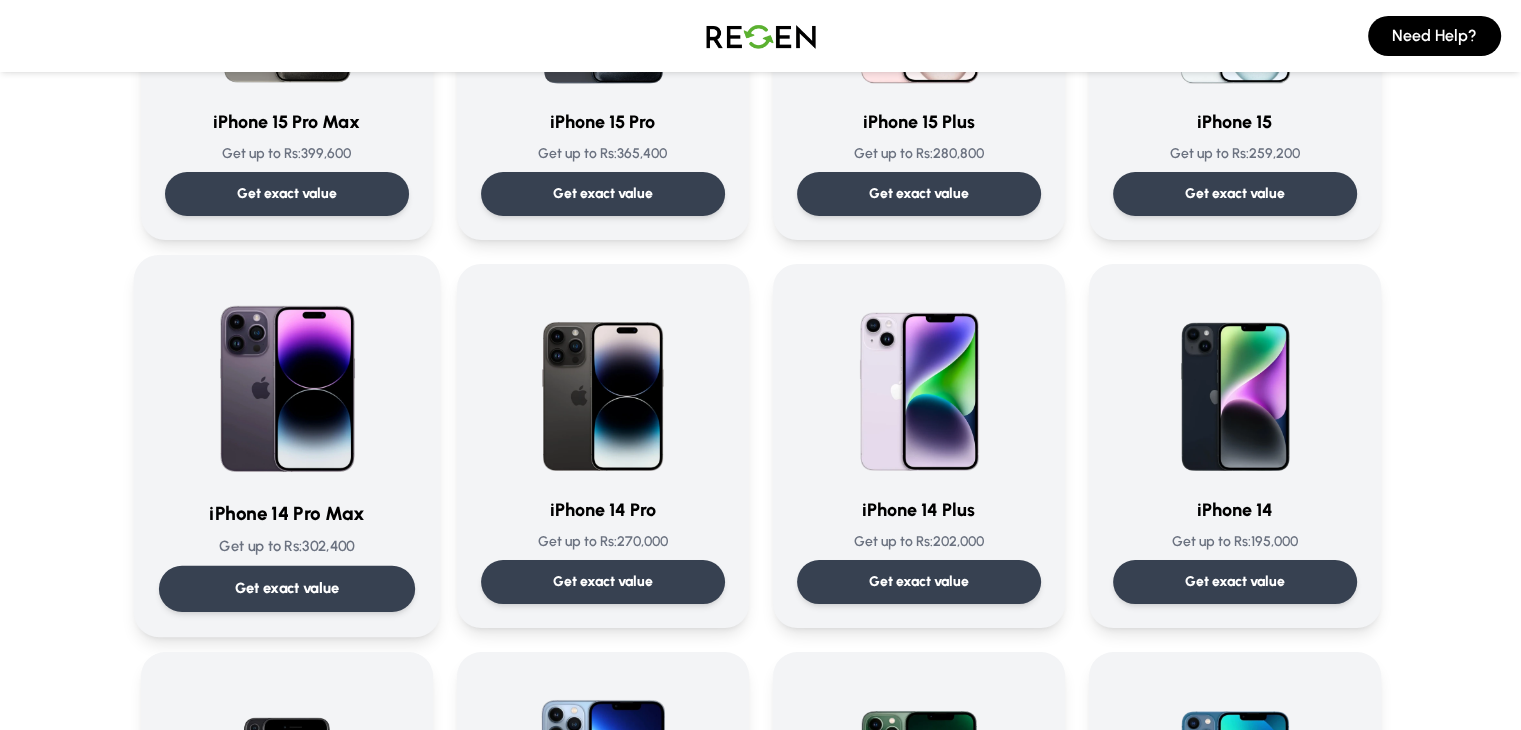 click at bounding box center [287, 381] 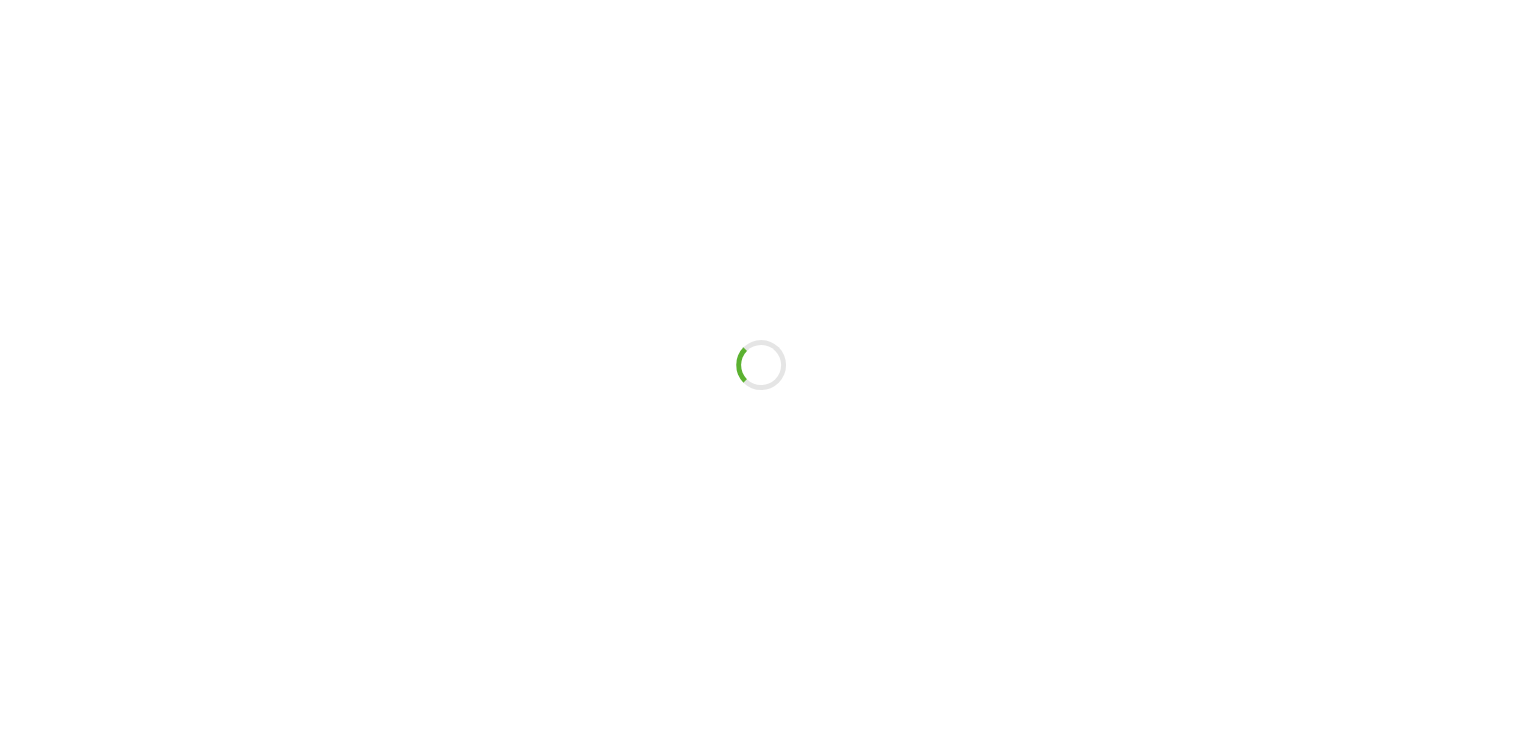 scroll, scrollTop: 0, scrollLeft: 0, axis: both 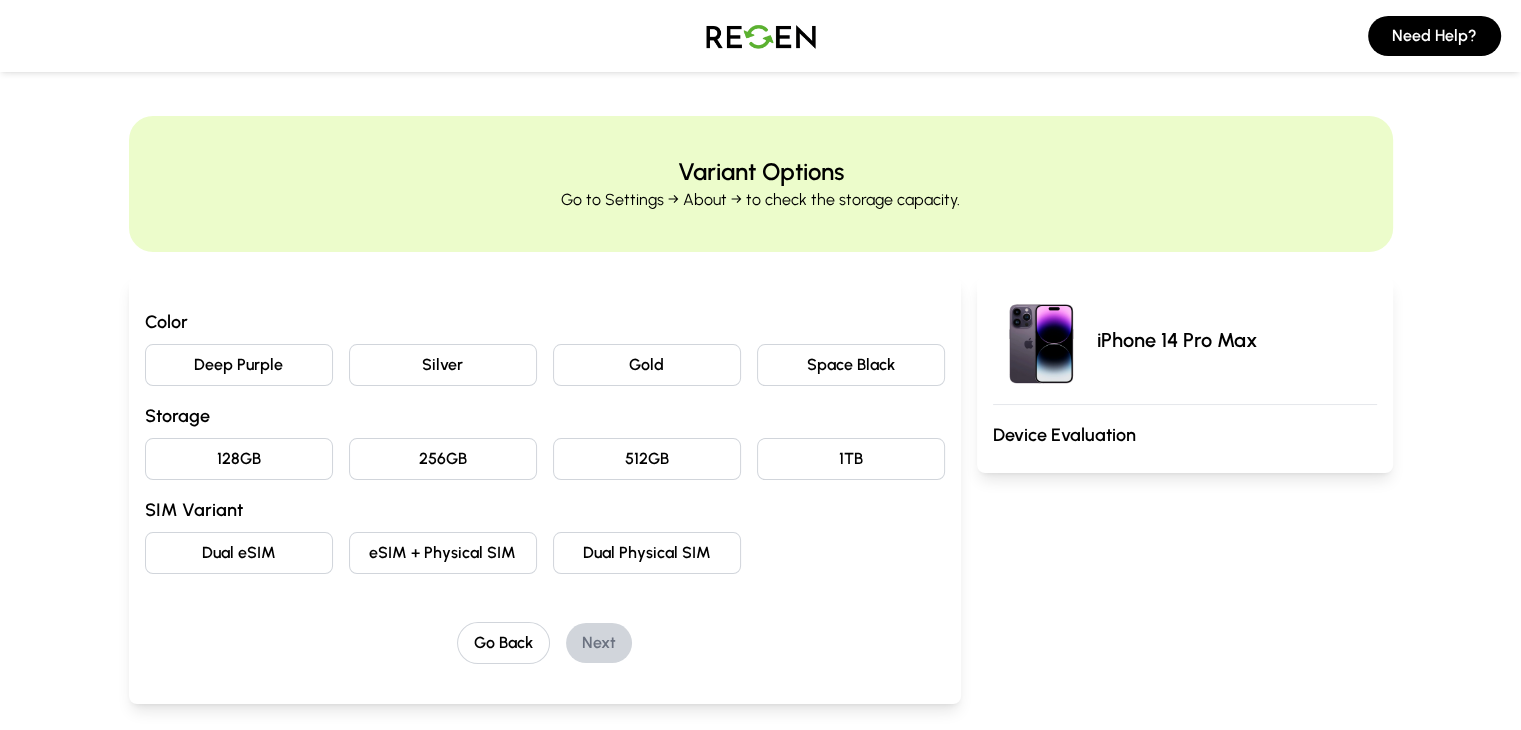 click on "Space Black" at bounding box center [851, 365] 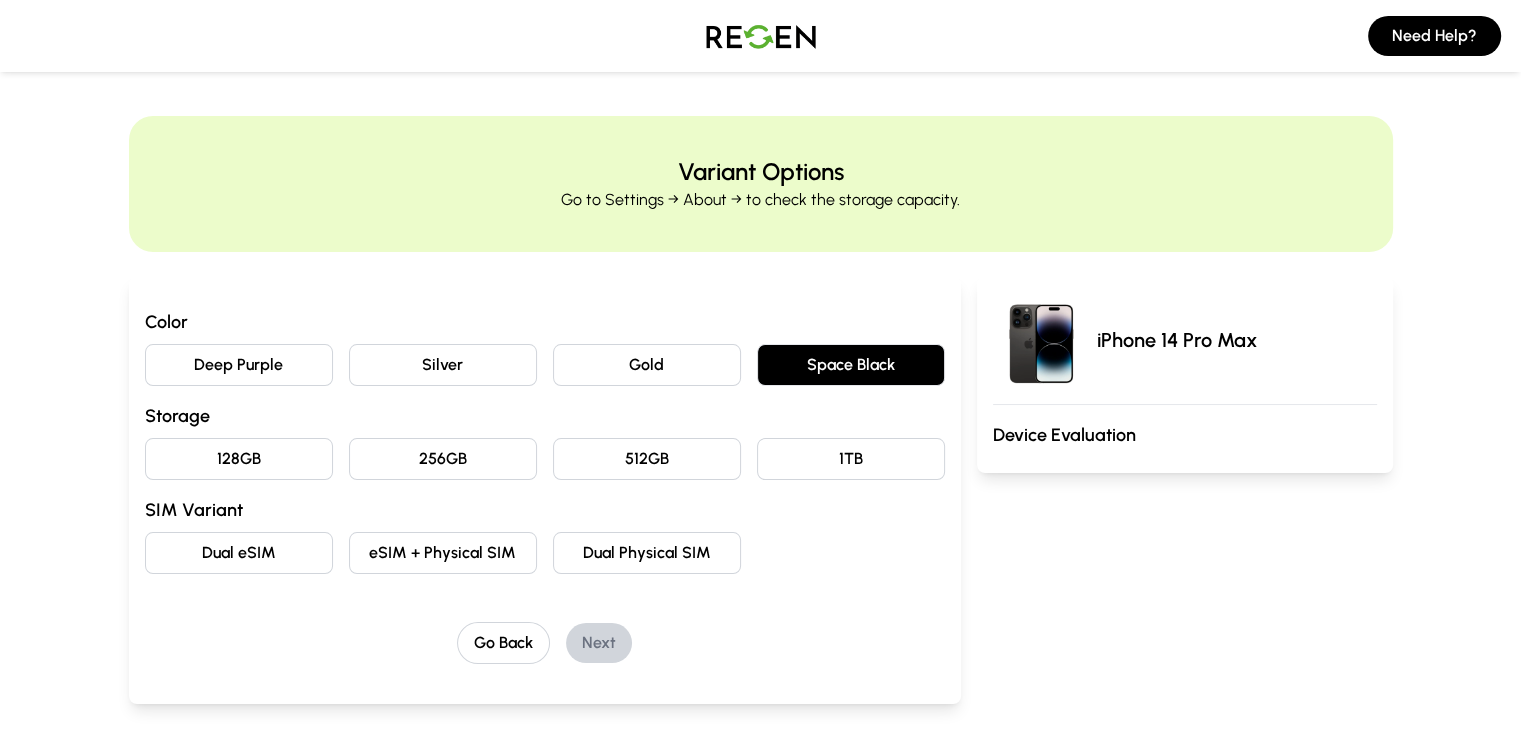 scroll, scrollTop: 86, scrollLeft: 0, axis: vertical 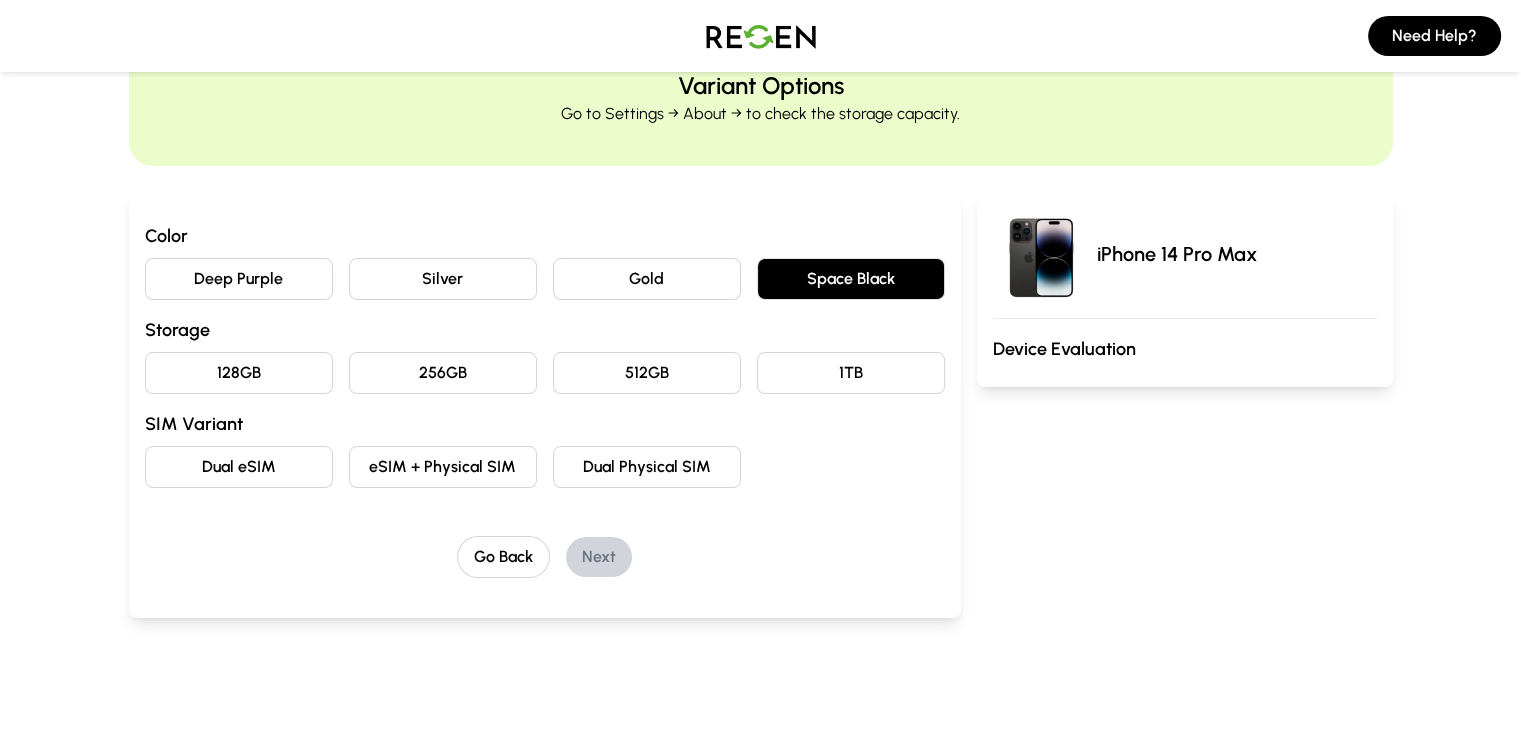 click on "256GB" at bounding box center (443, 373) 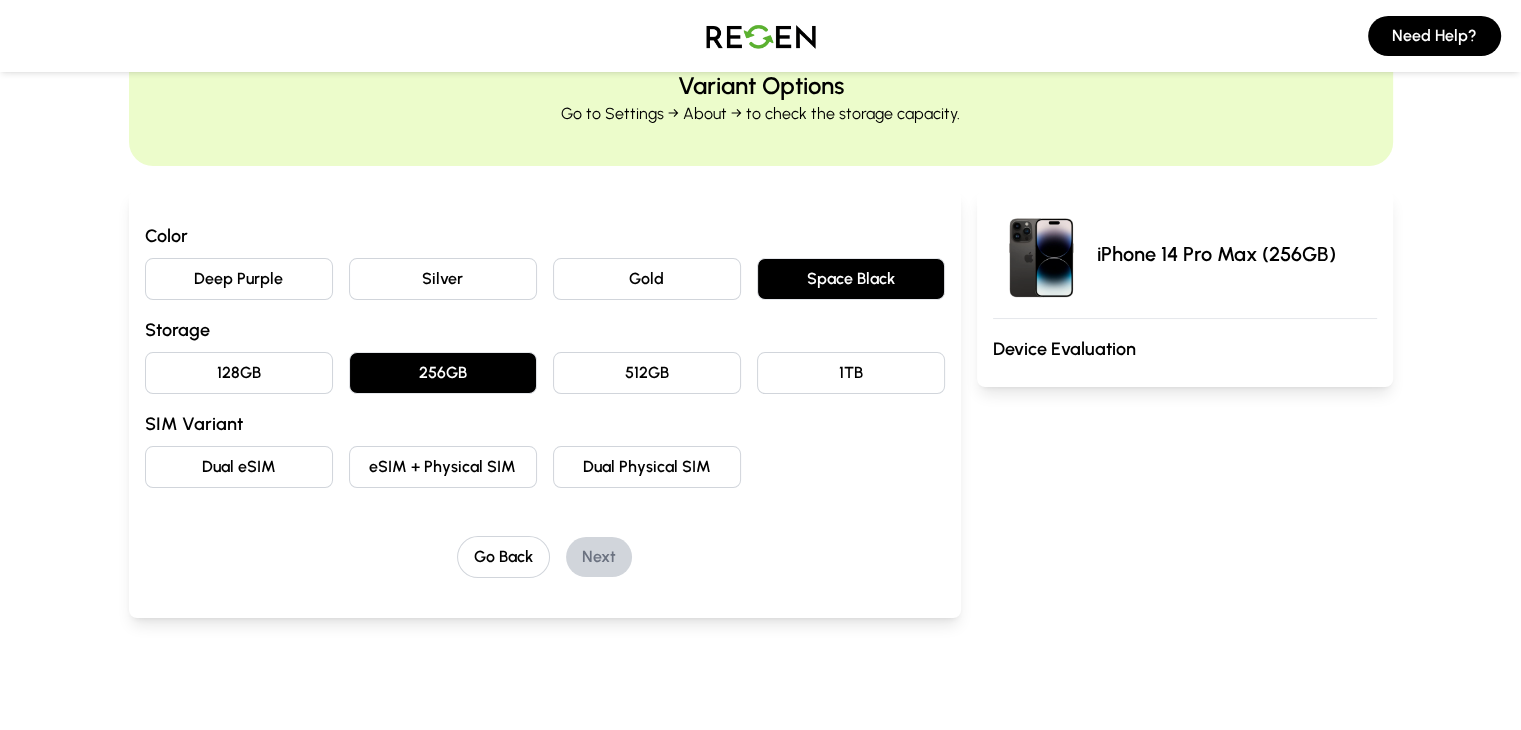 click on "eSIM + Physical SIM" at bounding box center [443, 467] 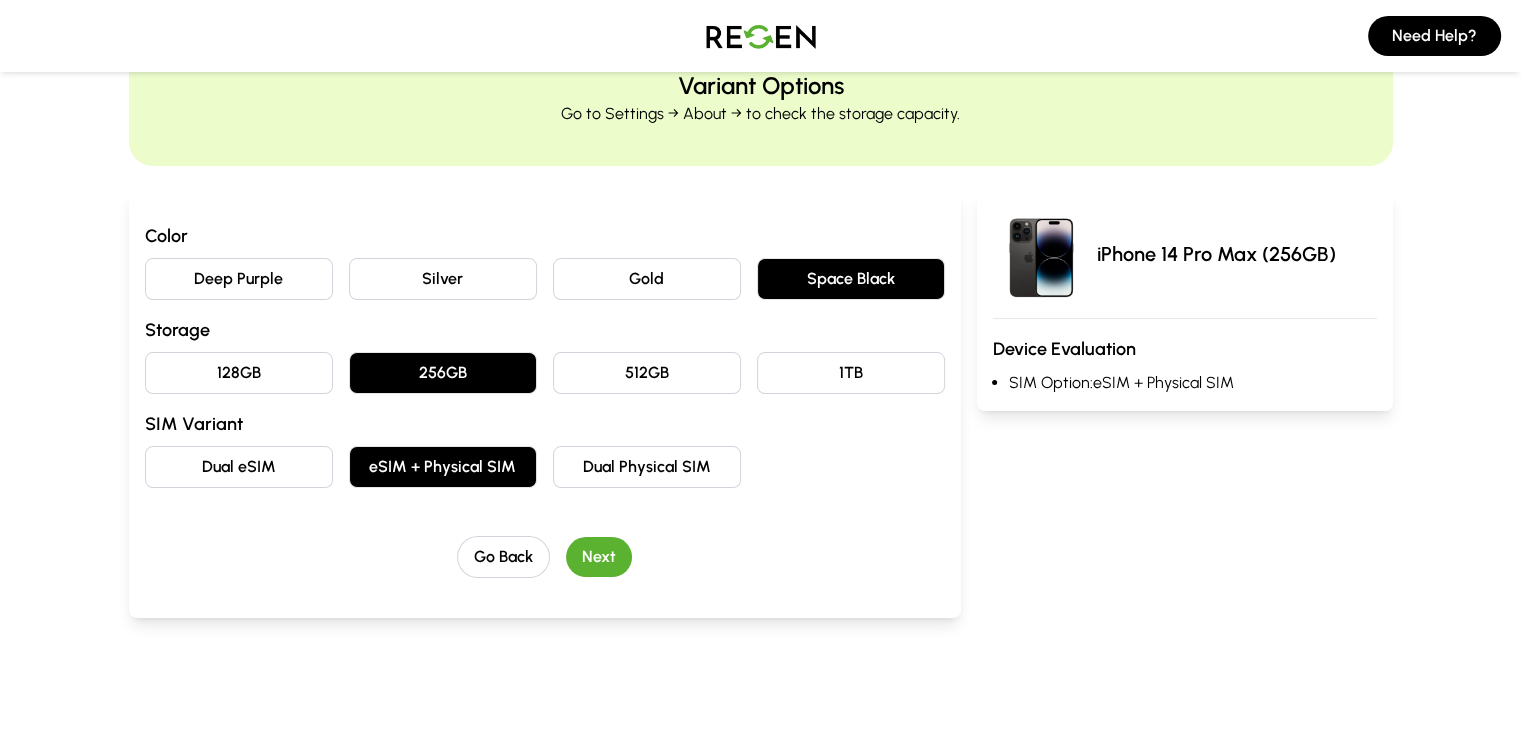 click on "Dual eSIM" at bounding box center (239, 467) 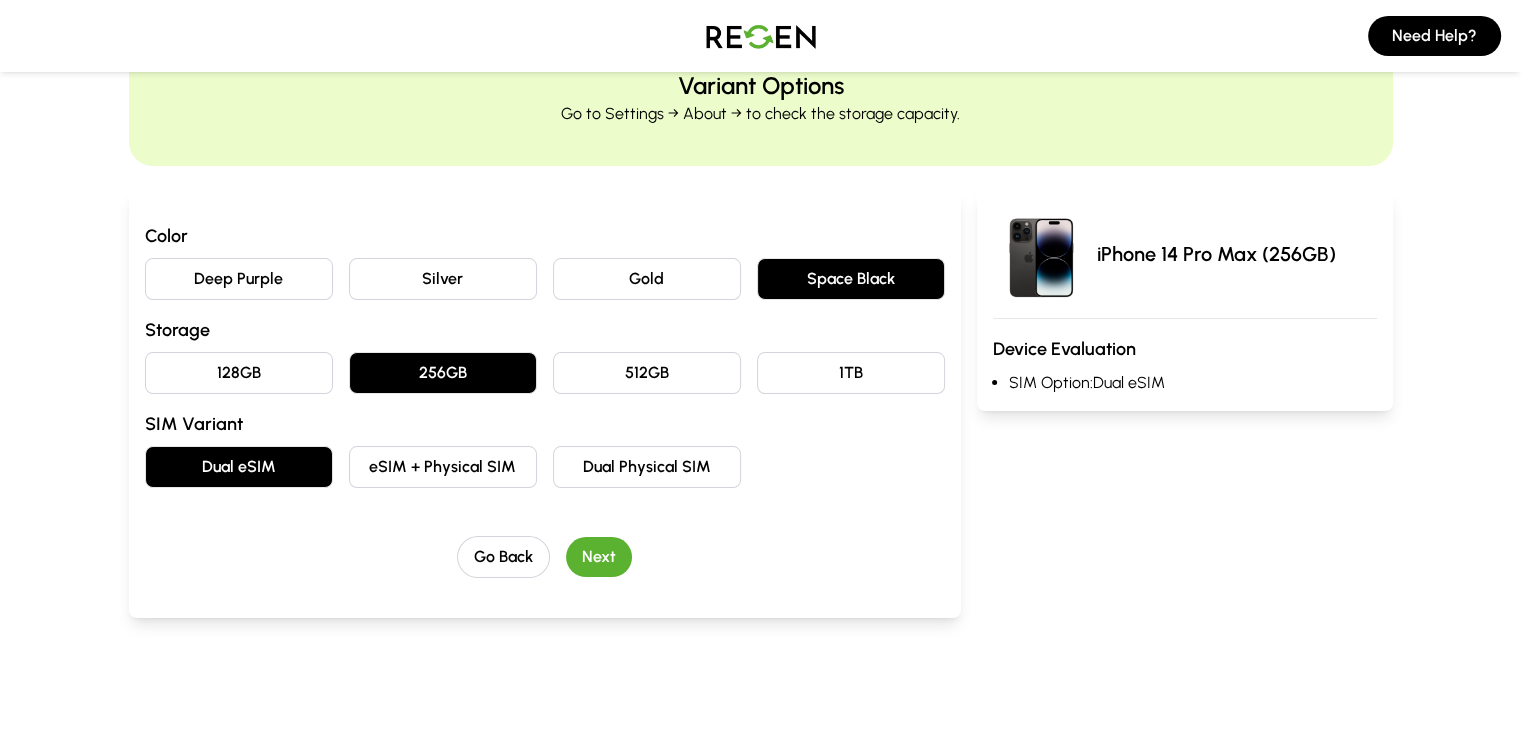 click on "Next" at bounding box center (599, 557) 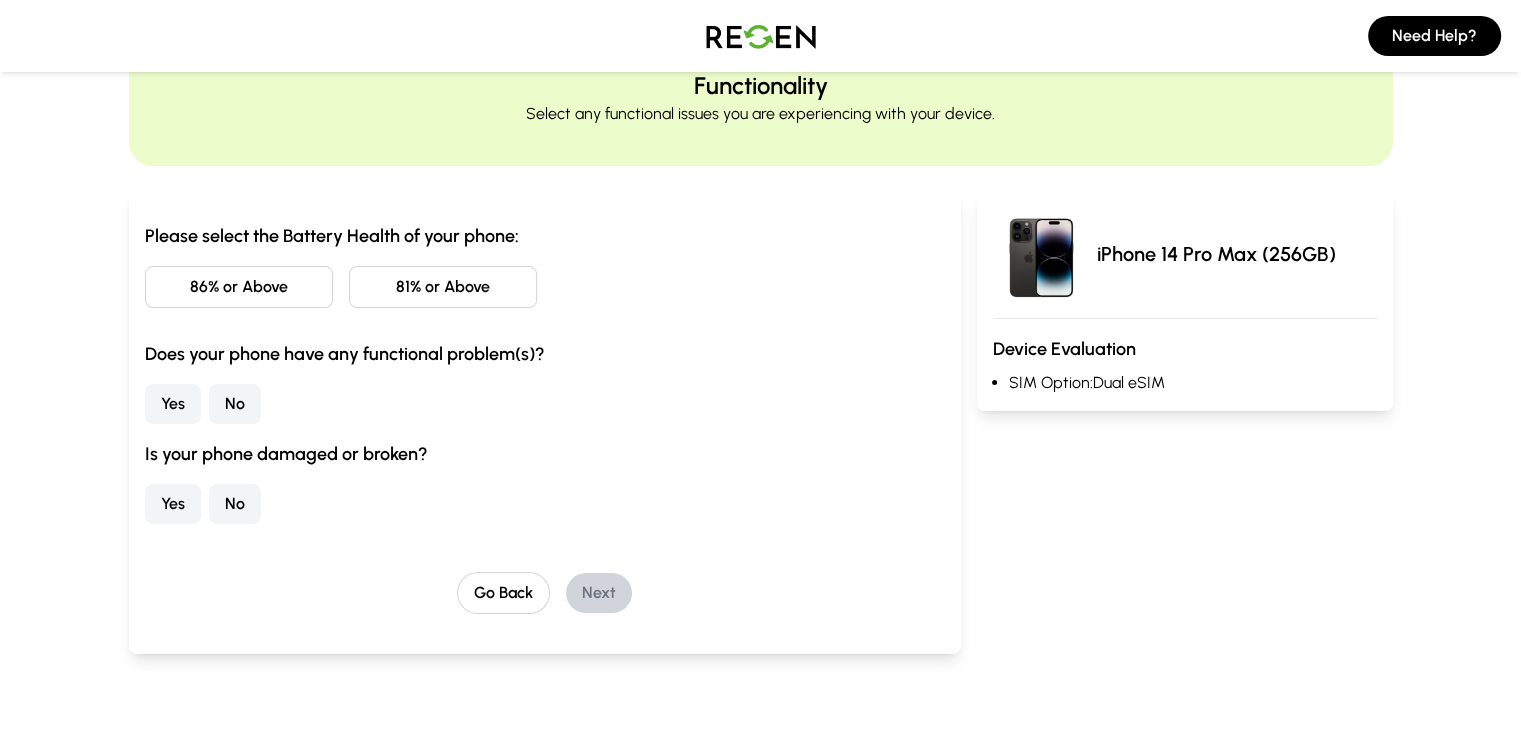 click on "No" at bounding box center (235, 504) 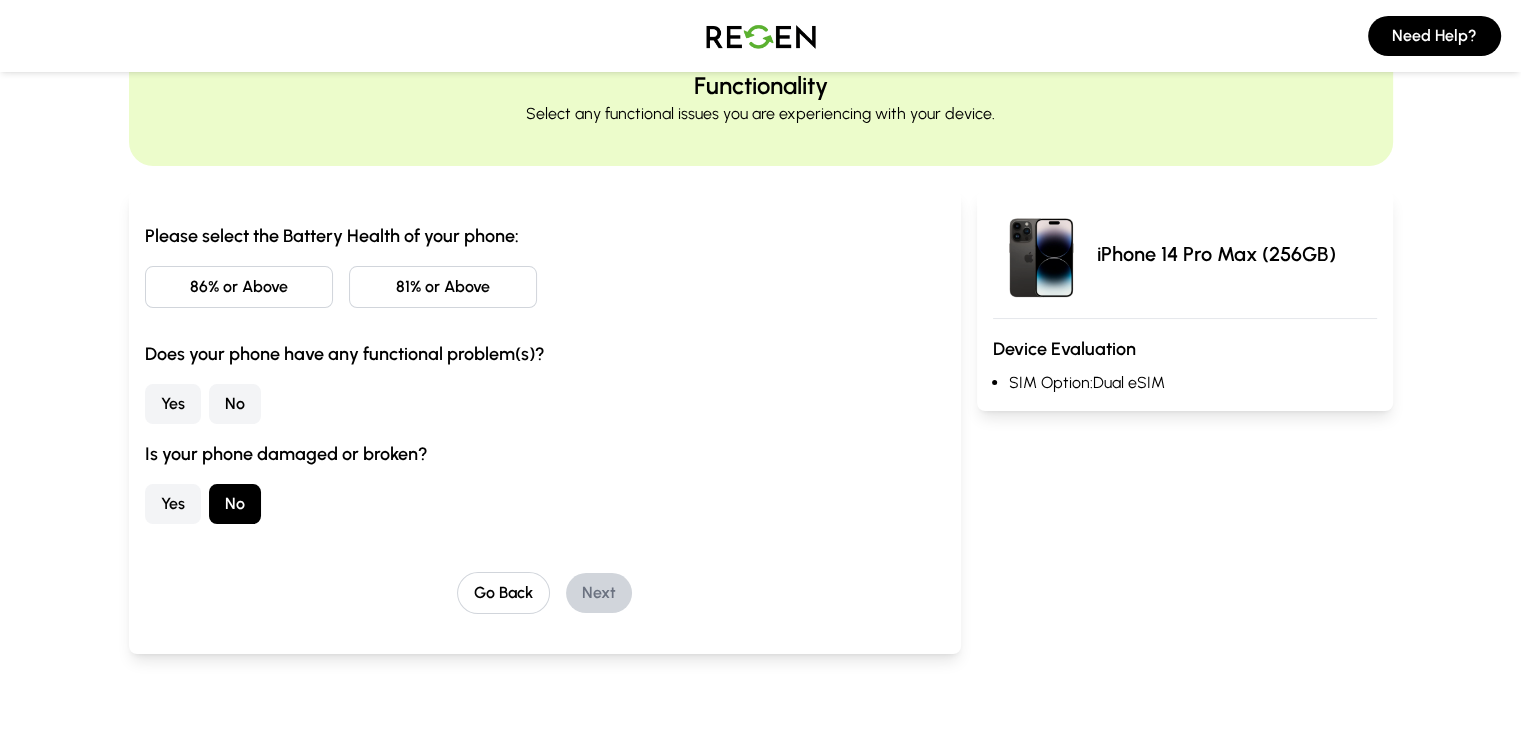 click on "No" at bounding box center (235, 404) 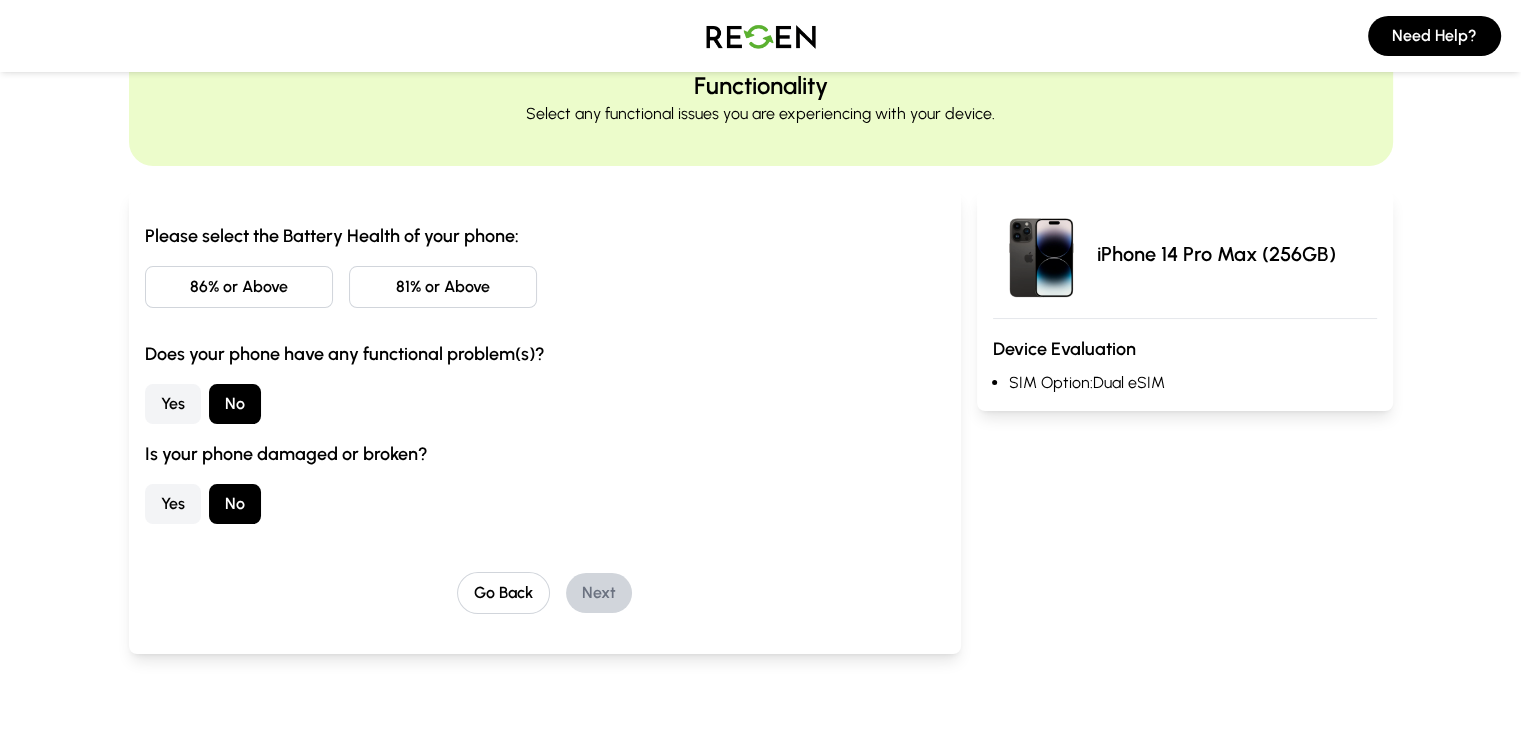 click on "81% or Above" at bounding box center (443, 287) 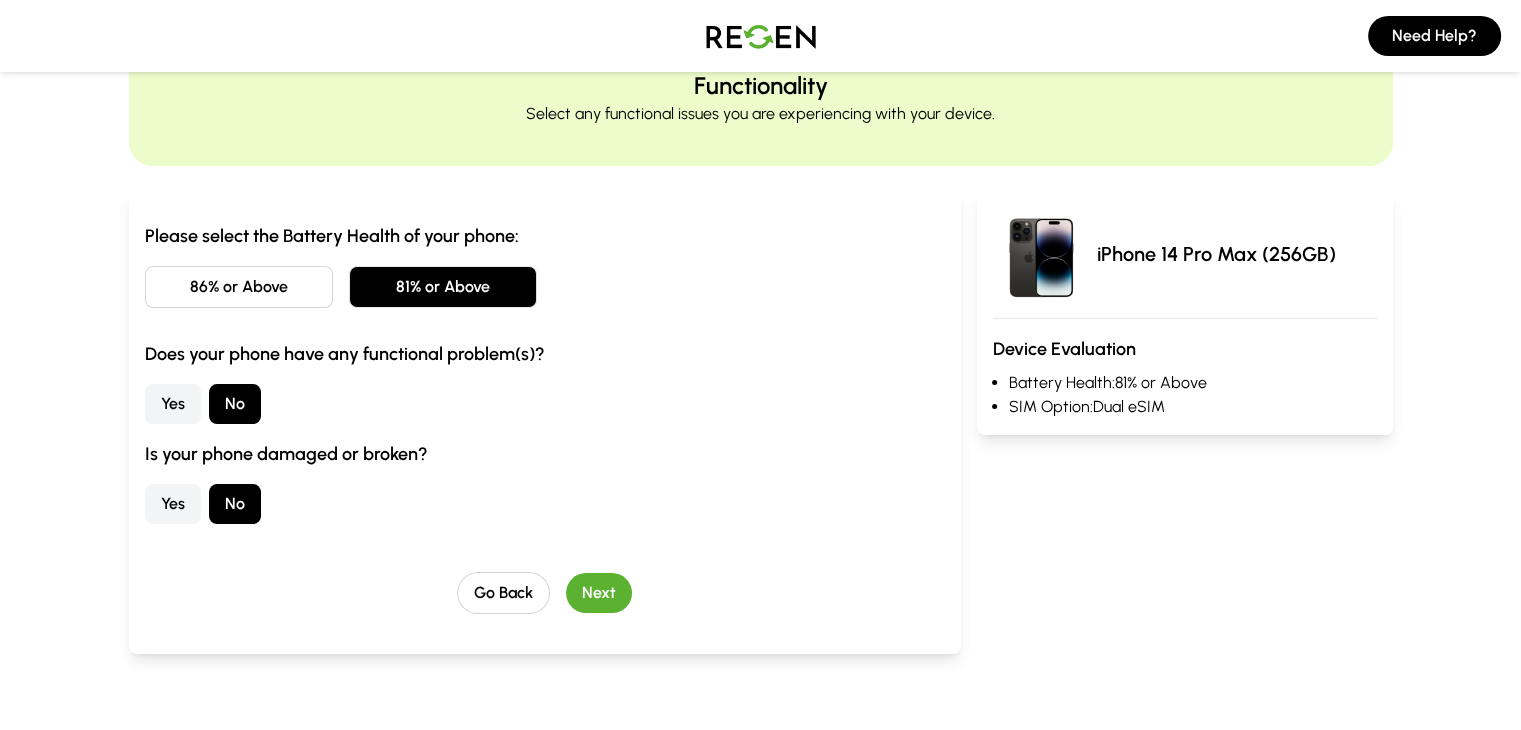 click on "Next" at bounding box center (599, 593) 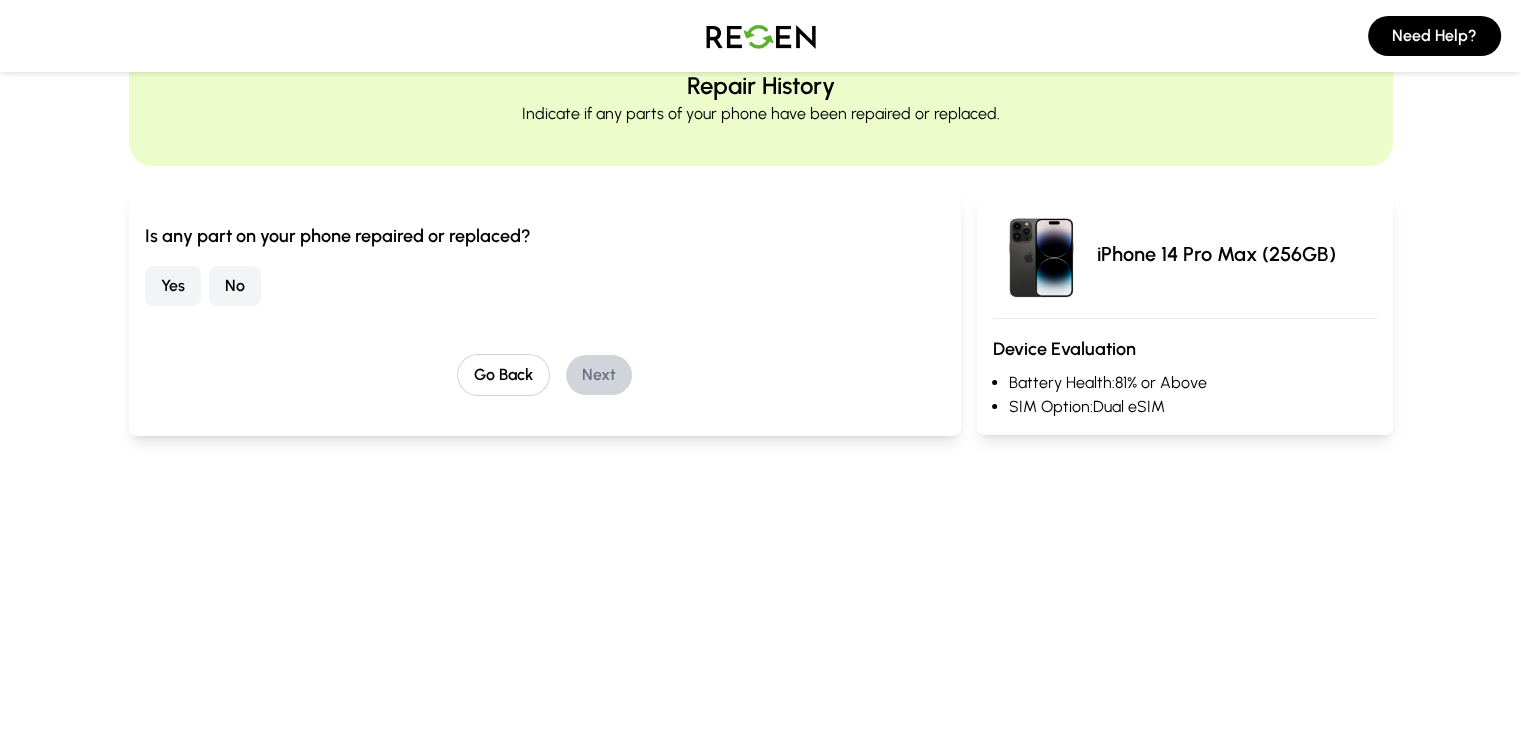 click on "No" at bounding box center (235, 286) 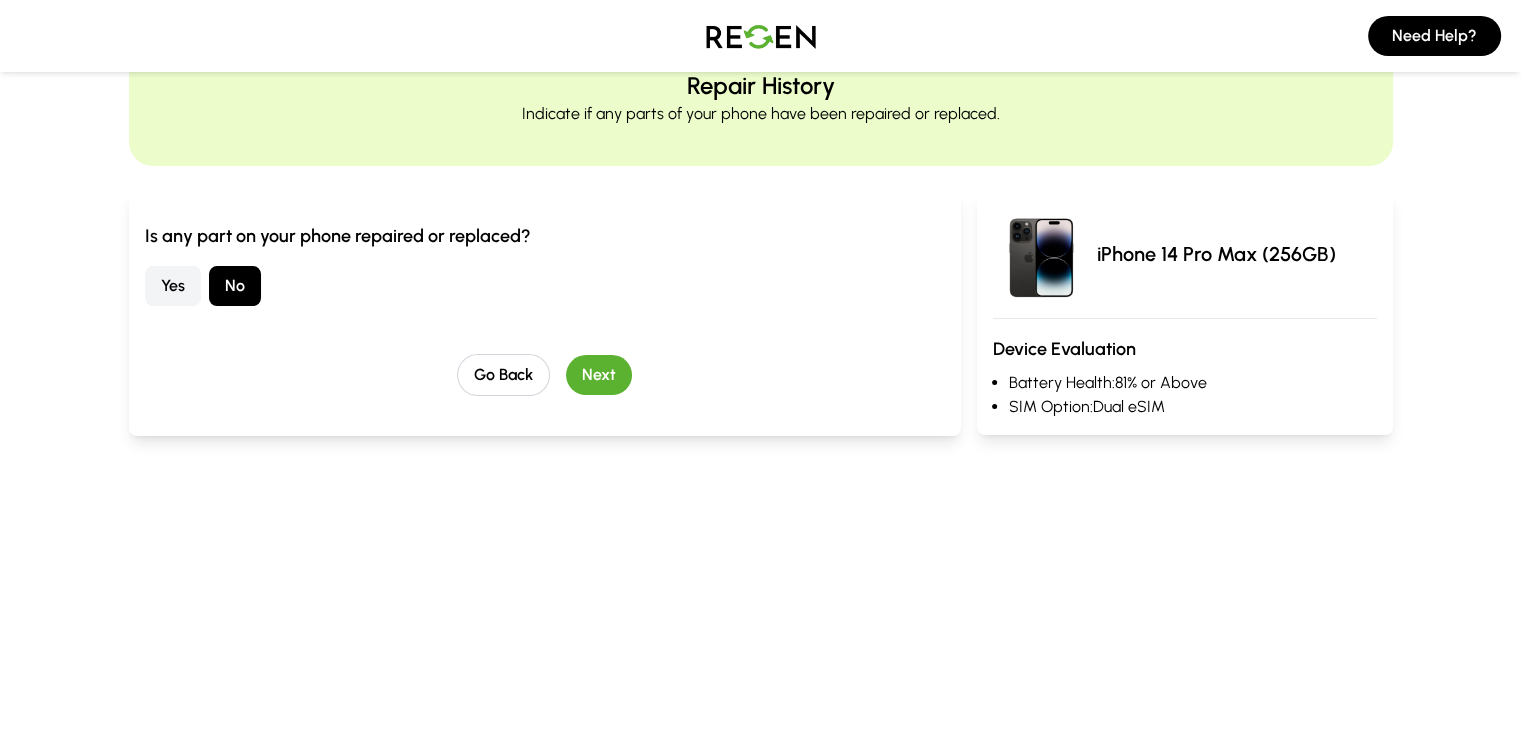 click on "Next" at bounding box center (599, 375) 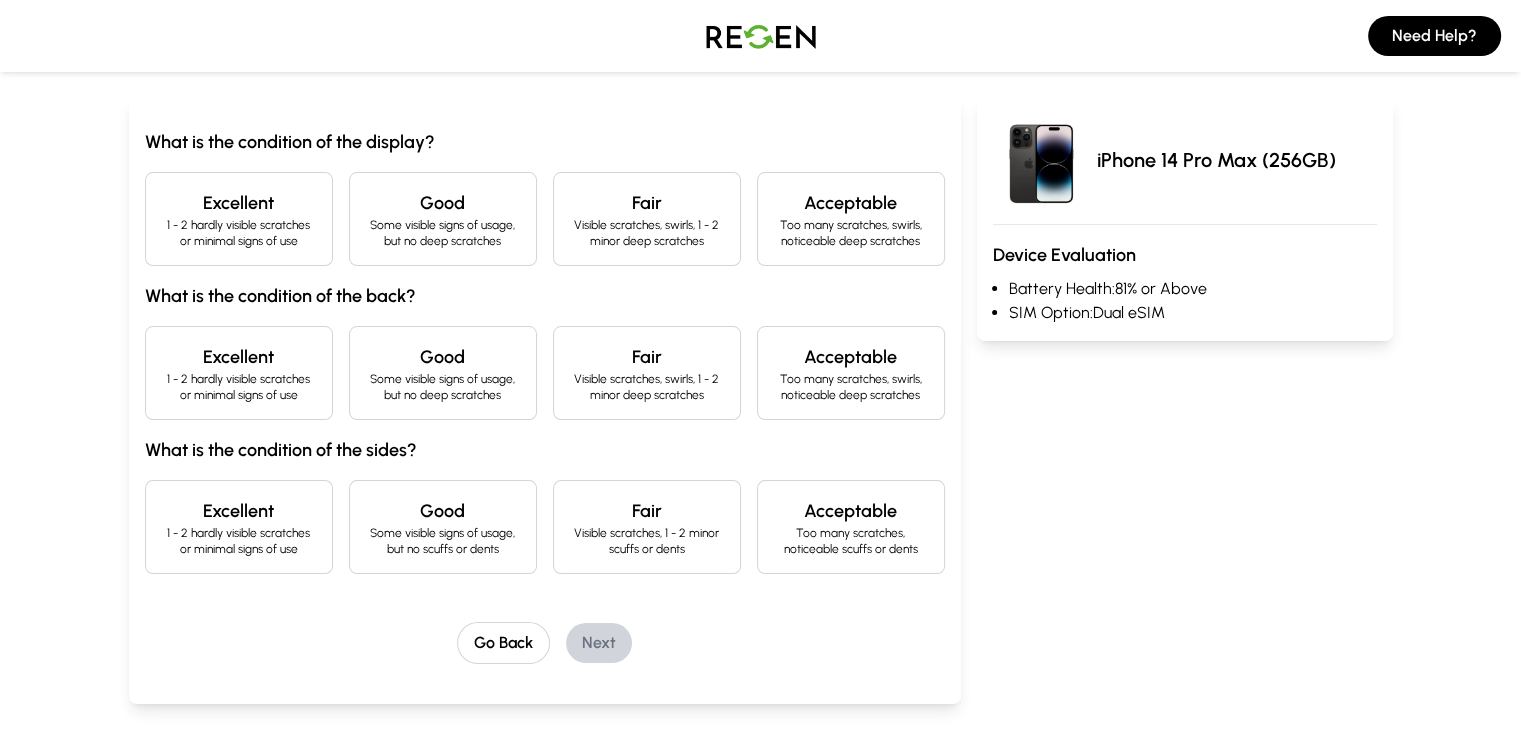 scroll, scrollTop: 180, scrollLeft: 0, axis: vertical 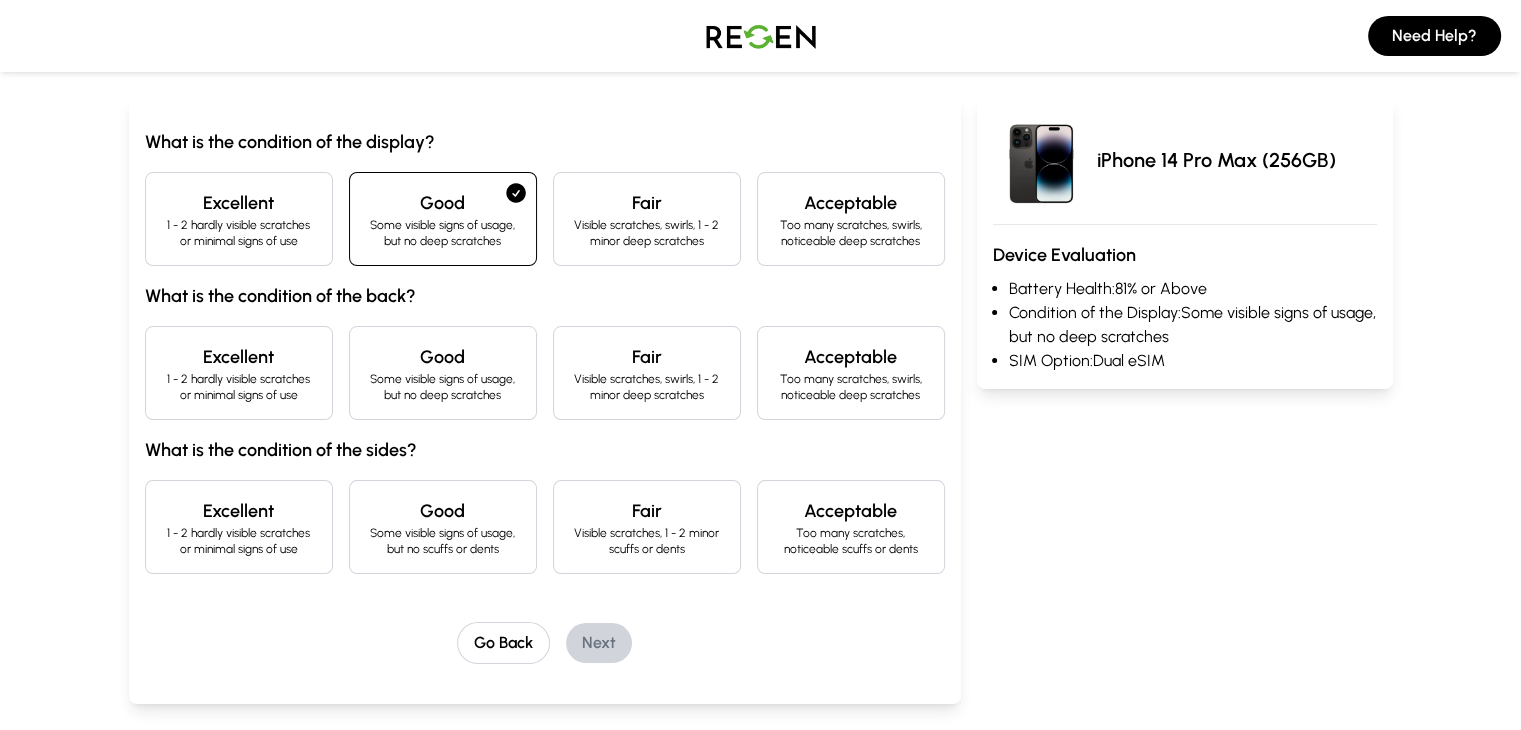 click on "Good" at bounding box center [443, 357] 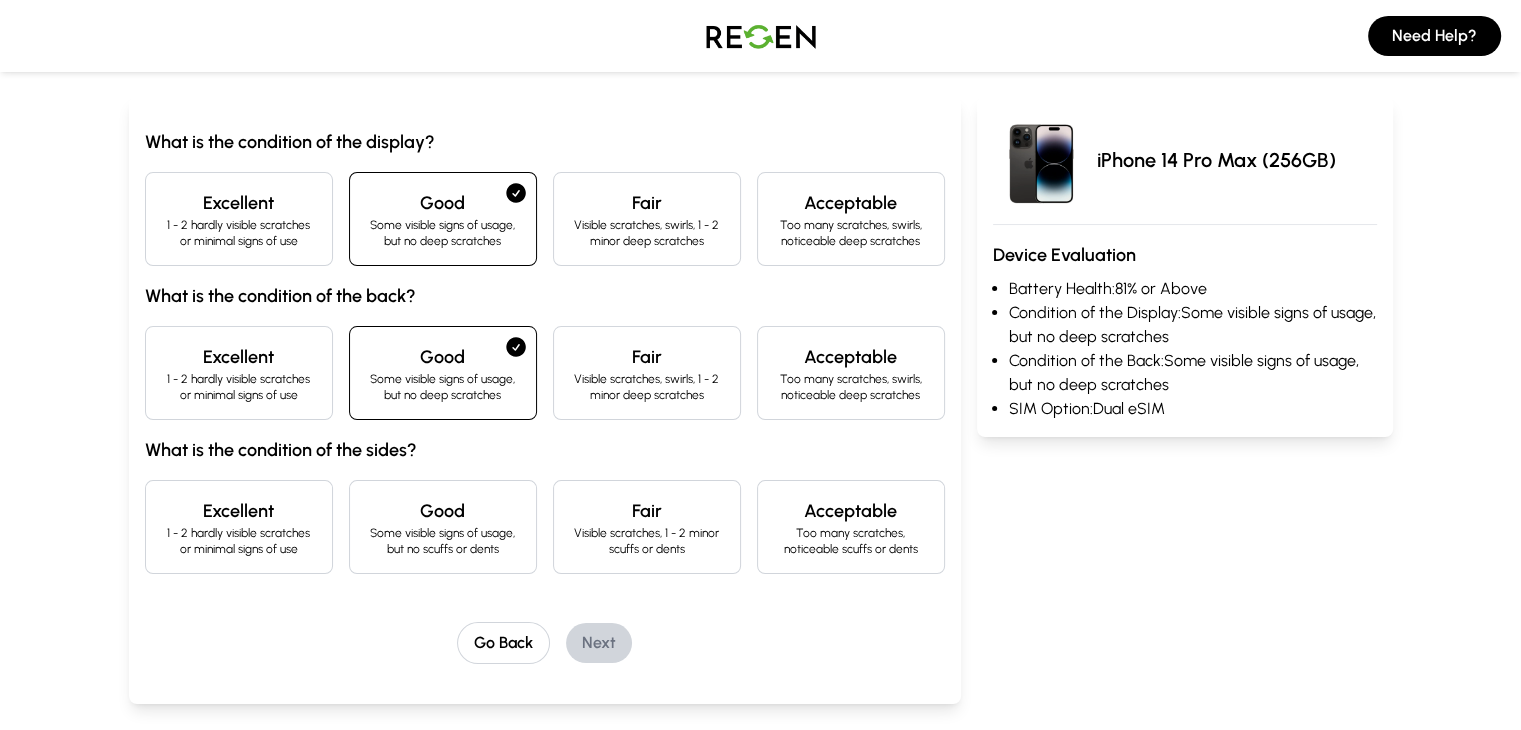 click on "Good Some visible signs of usage, but no scuffs or dents" at bounding box center (443, 527) 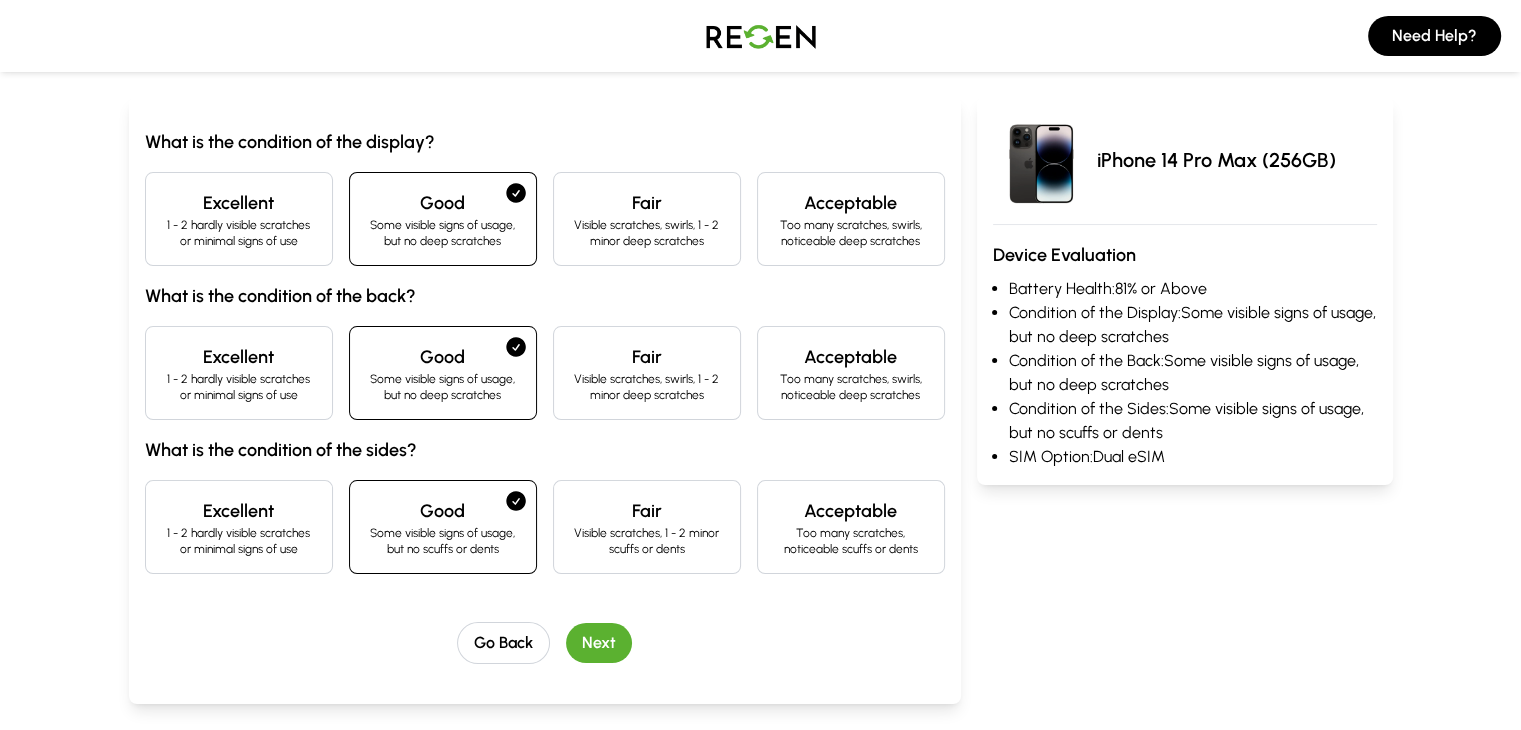 click on "Next" at bounding box center (599, 643) 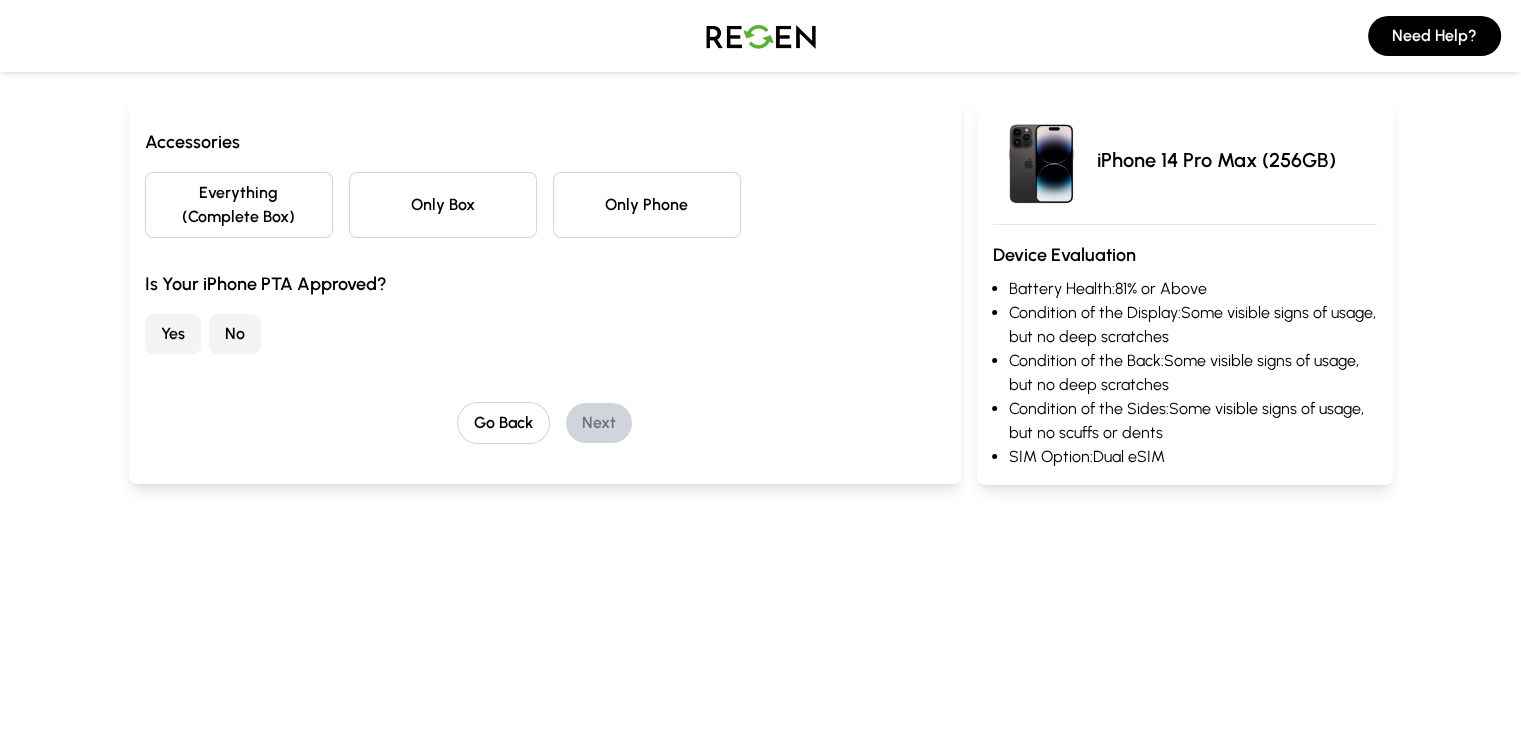 click on "Only Phone" at bounding box center [647, 205] 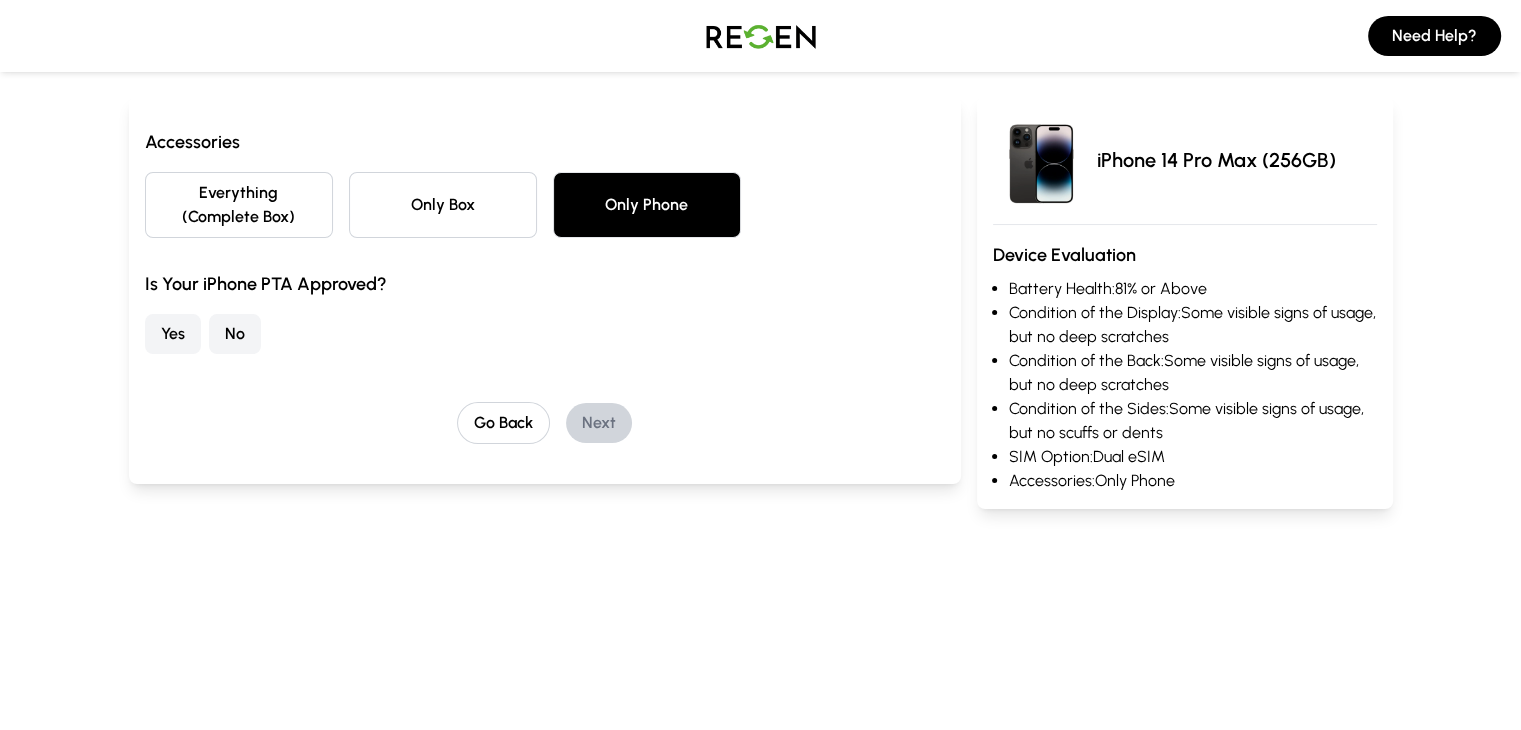 click on "No" at bounding box center (235, 334) 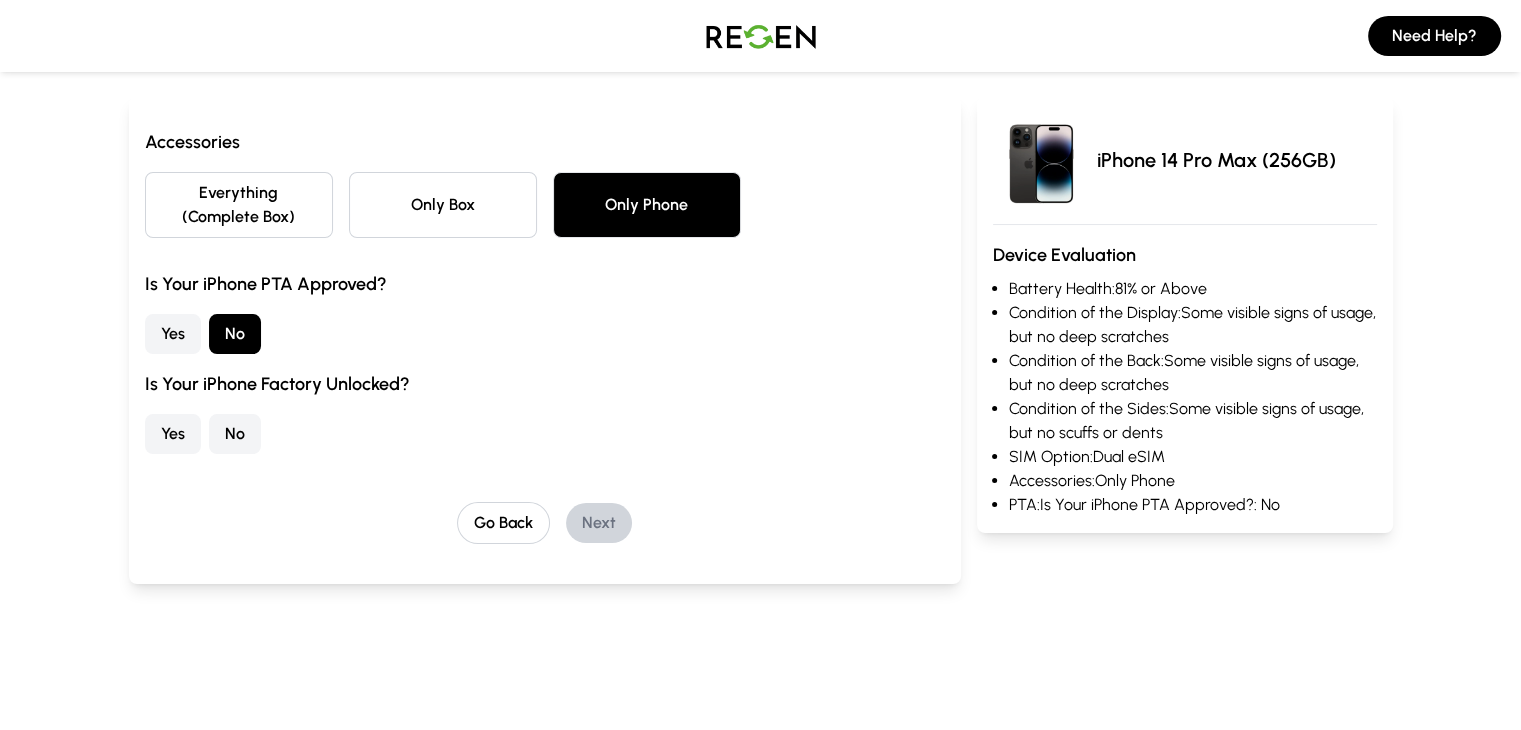 click on "Yes" at bounding box center [173, 434] 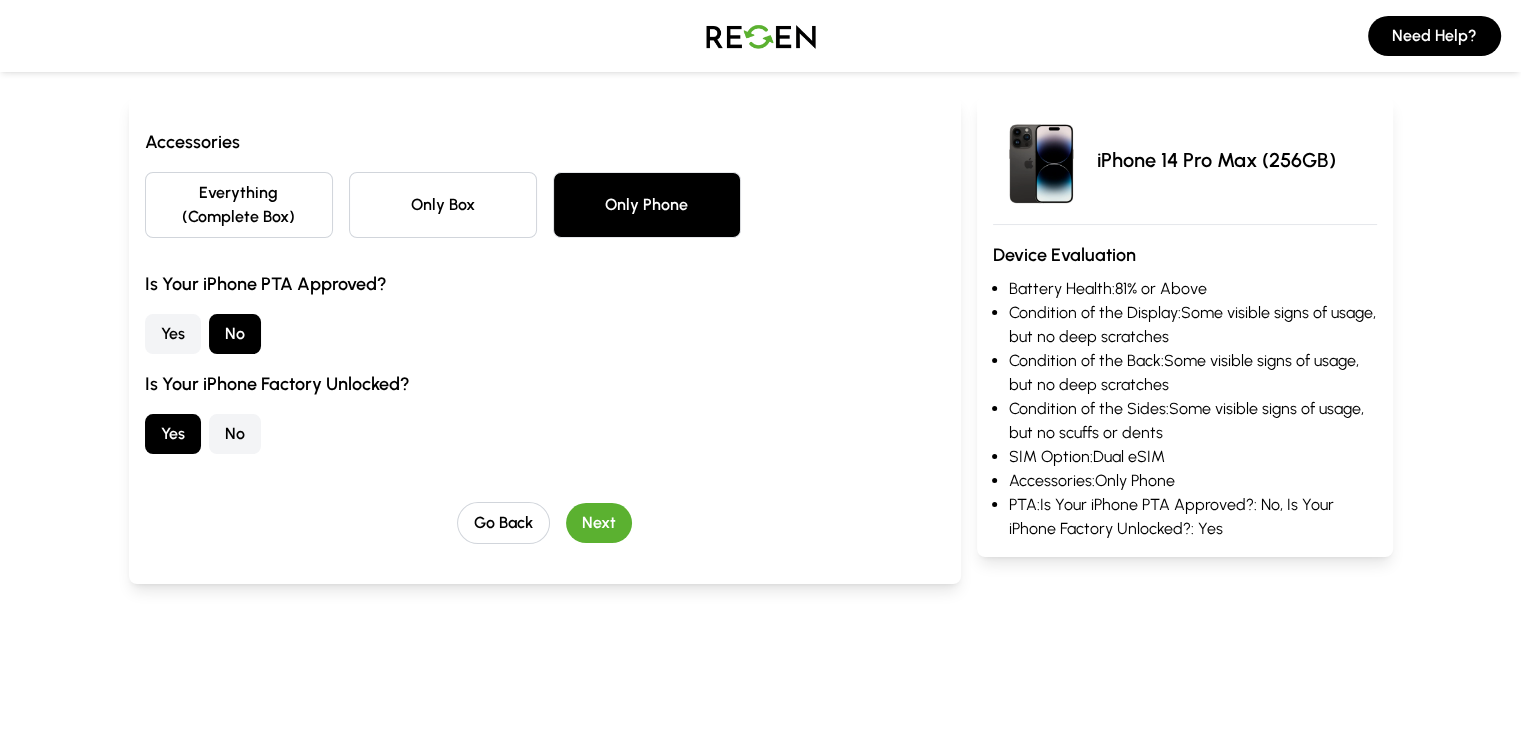 click on "Next" at bounding box center (599, 523) 